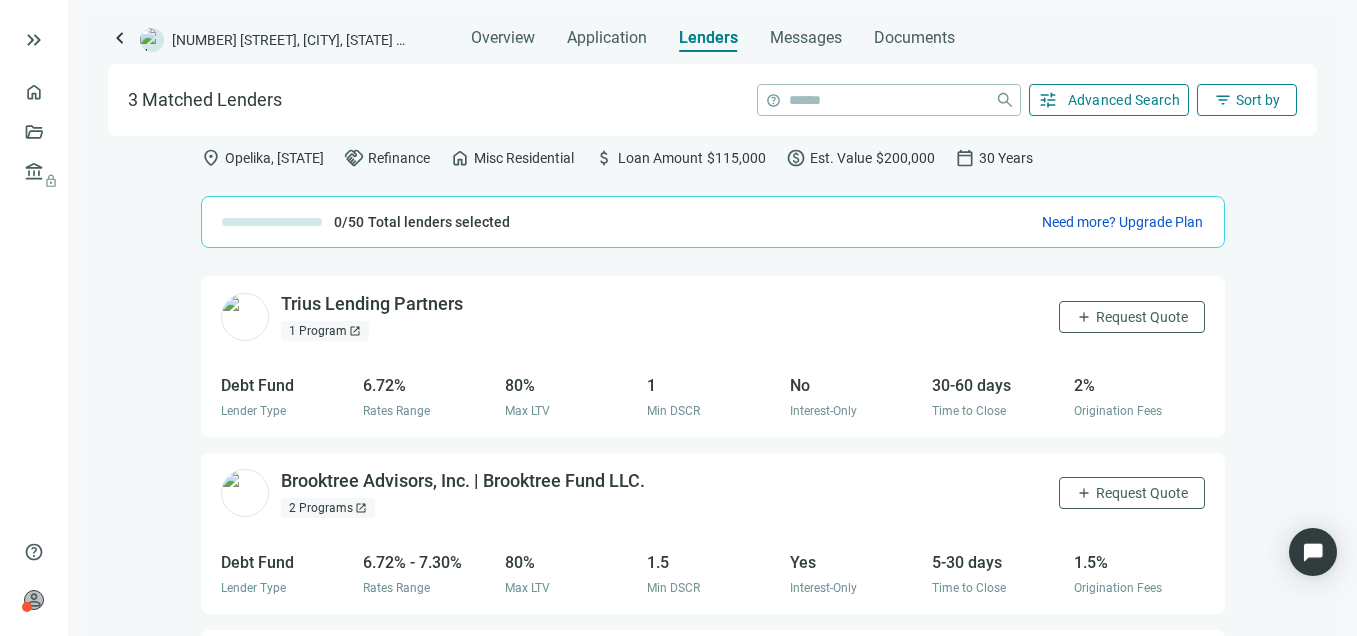 scroll, scrollTop: 0, scrollLeft: 0, axis: both 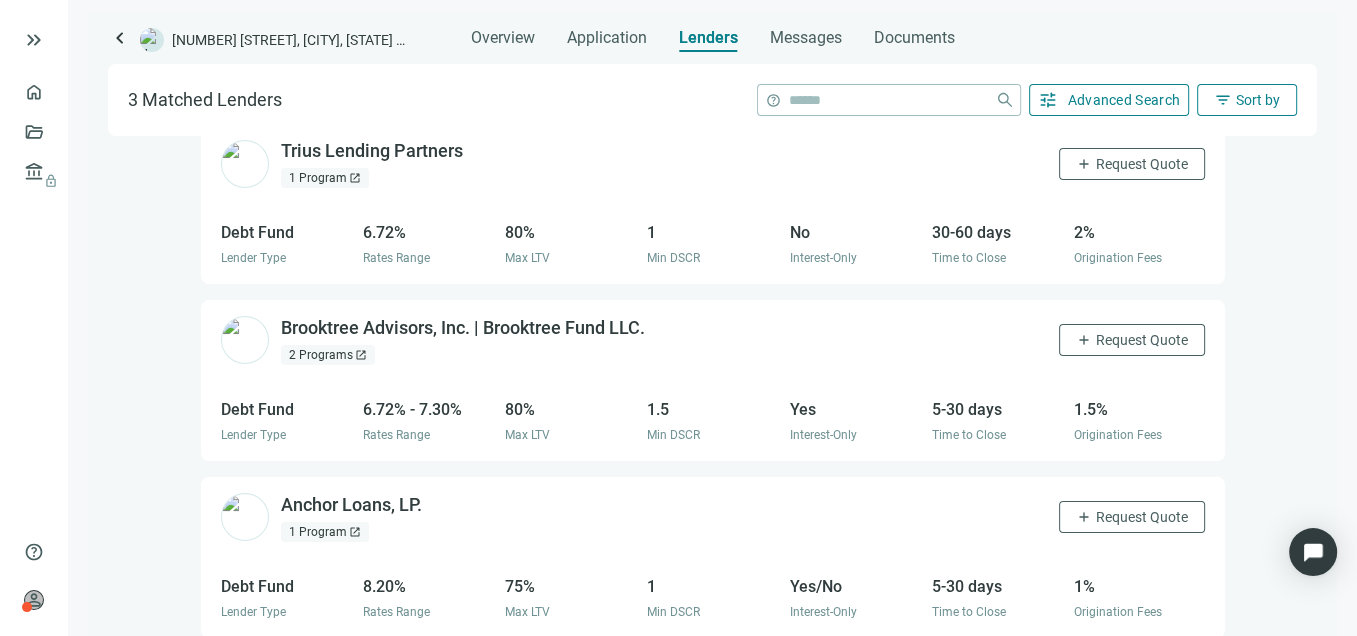 click on "Advanced Search" at bounding box center [1124, 100] 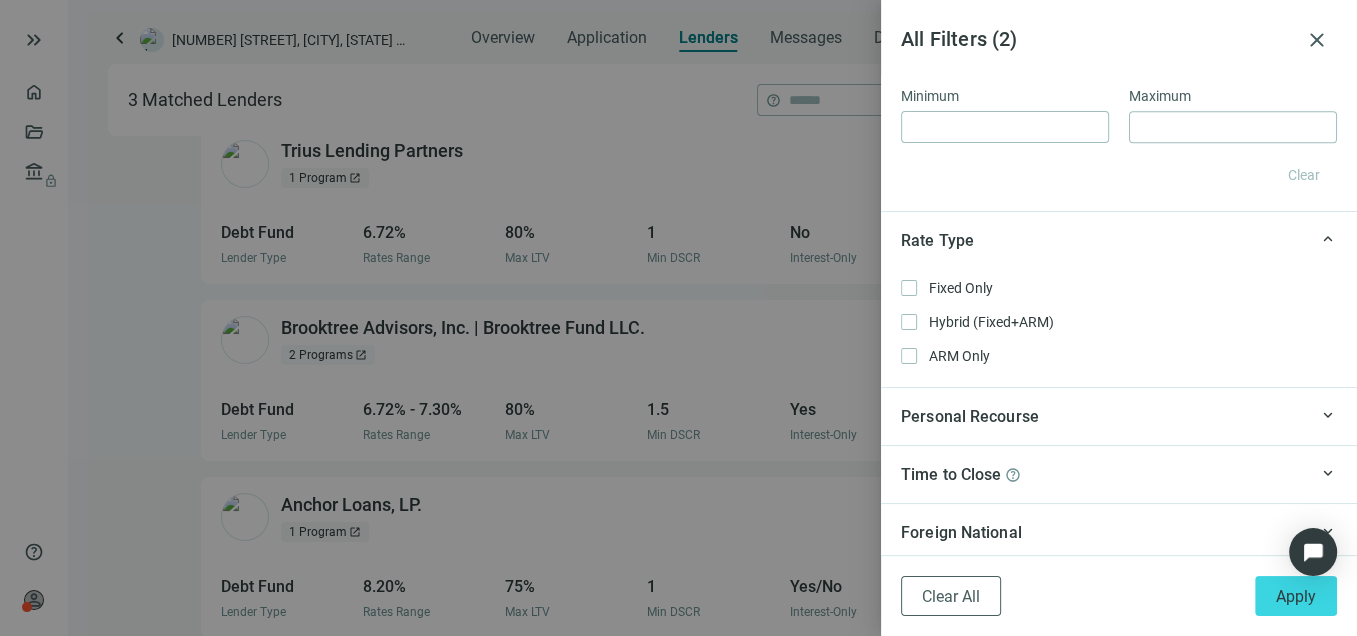 scroll, scrollTop: 1878, scrollLeft: 0, axis: vertical 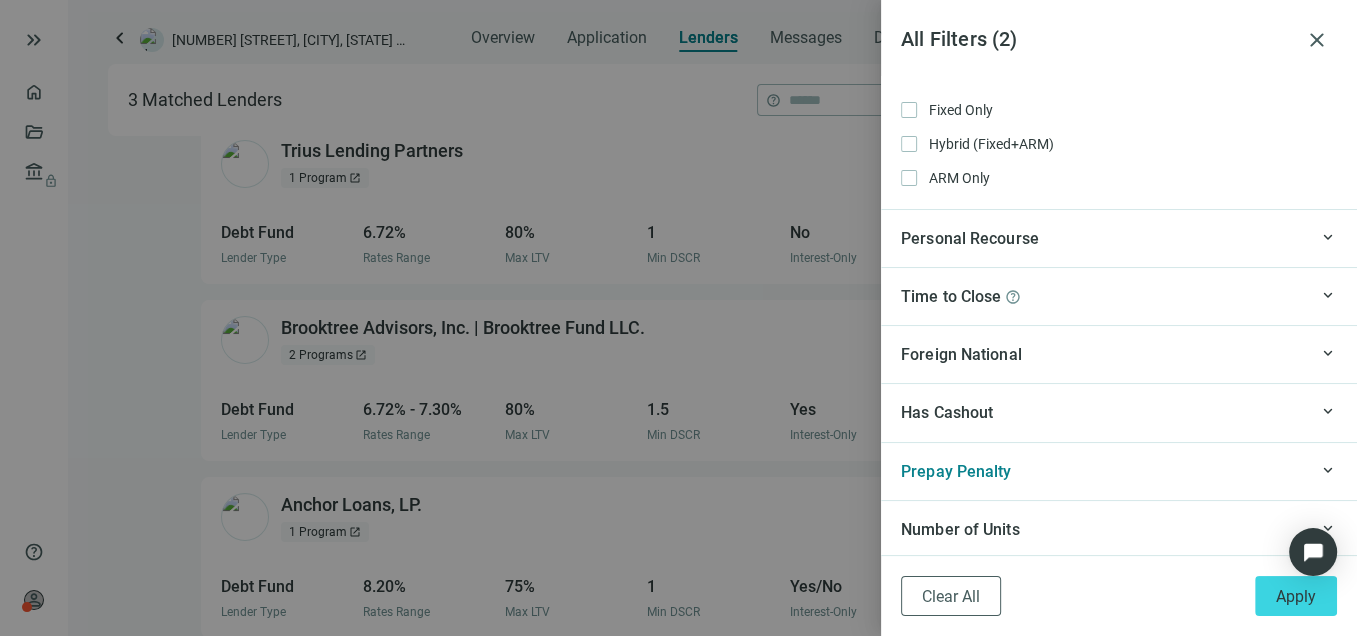 click on "Prepay Penalty" at bounding box center (1104, 471) 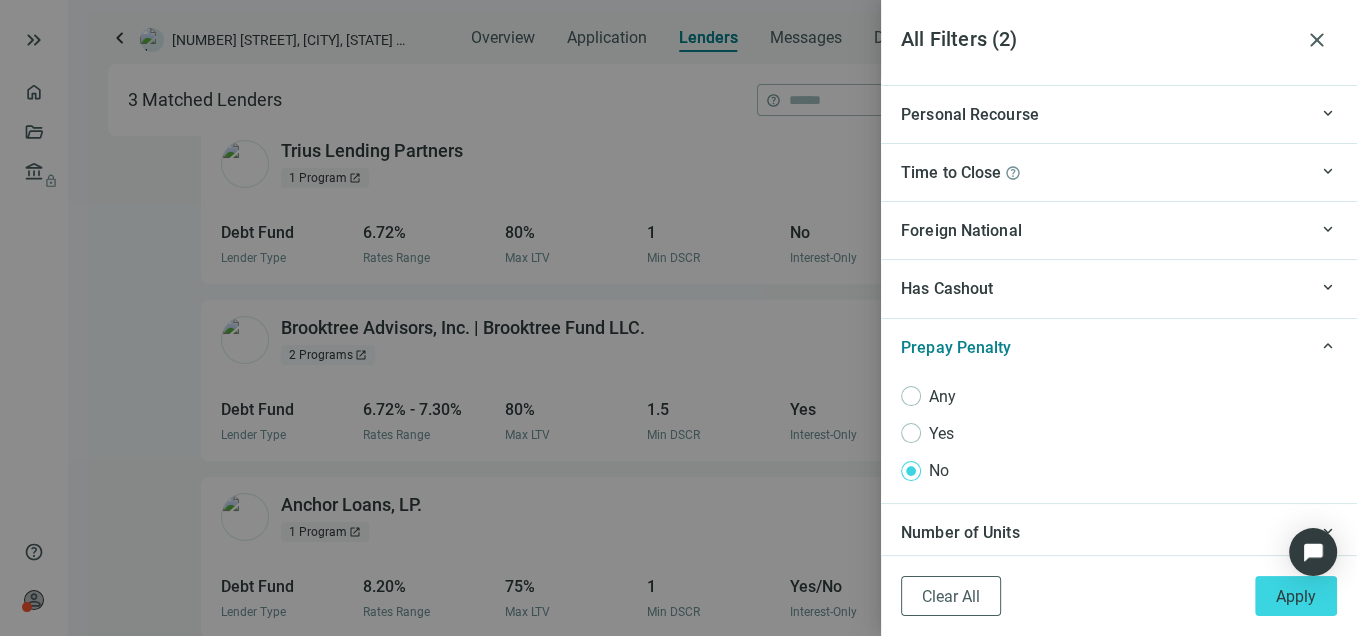 scroll, scrollTop: 2005, scrollLeft: 0, axis: vertical 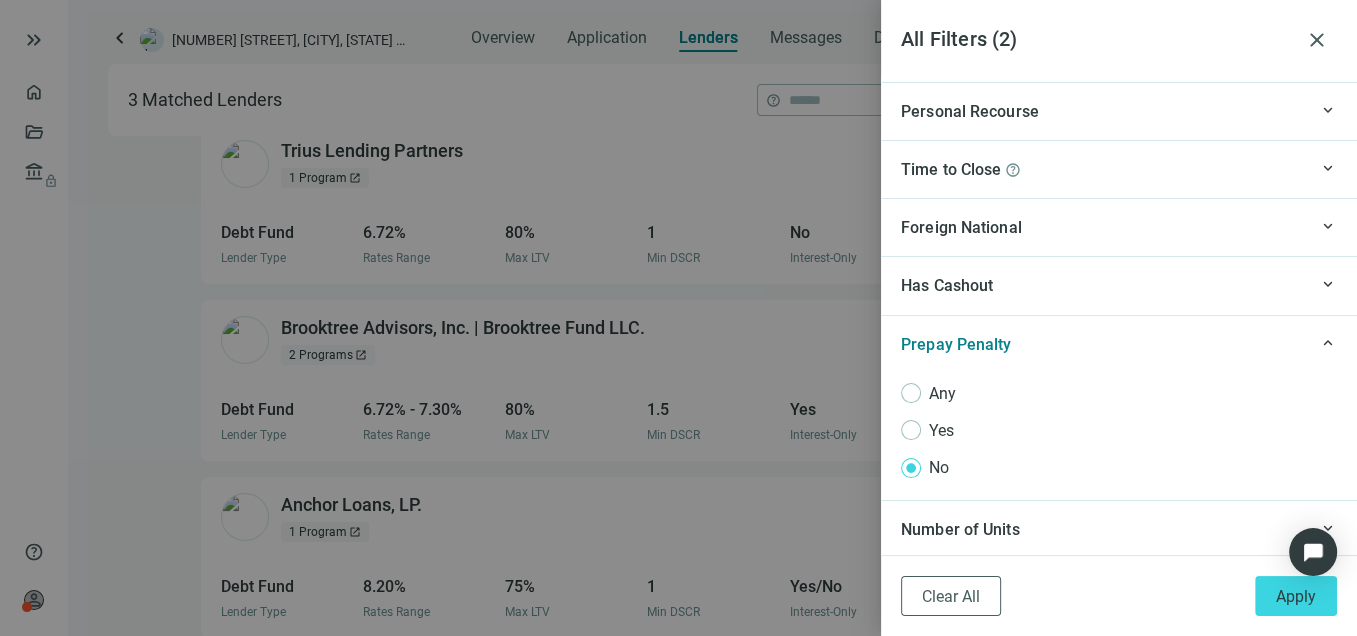click at bounding box center [678, 318] 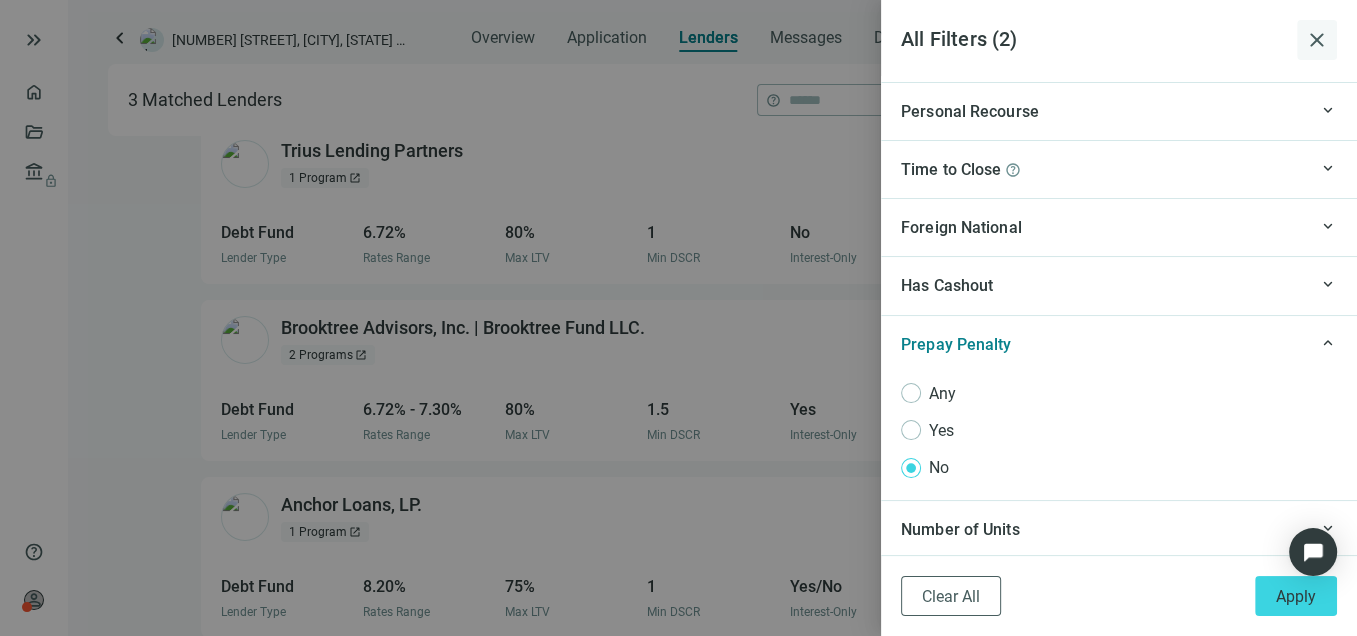 click on "close" at bounding box center [1317, 40] 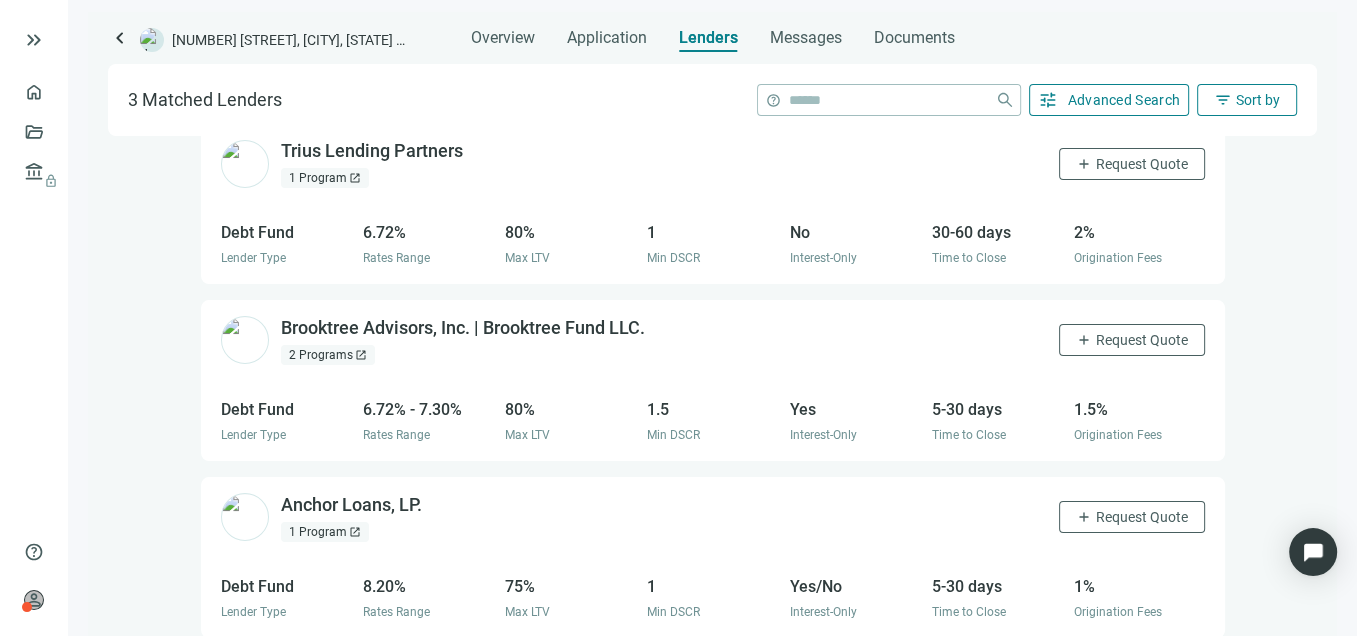 click on "1 Program open_in_new" at bounding box center (325, 178) 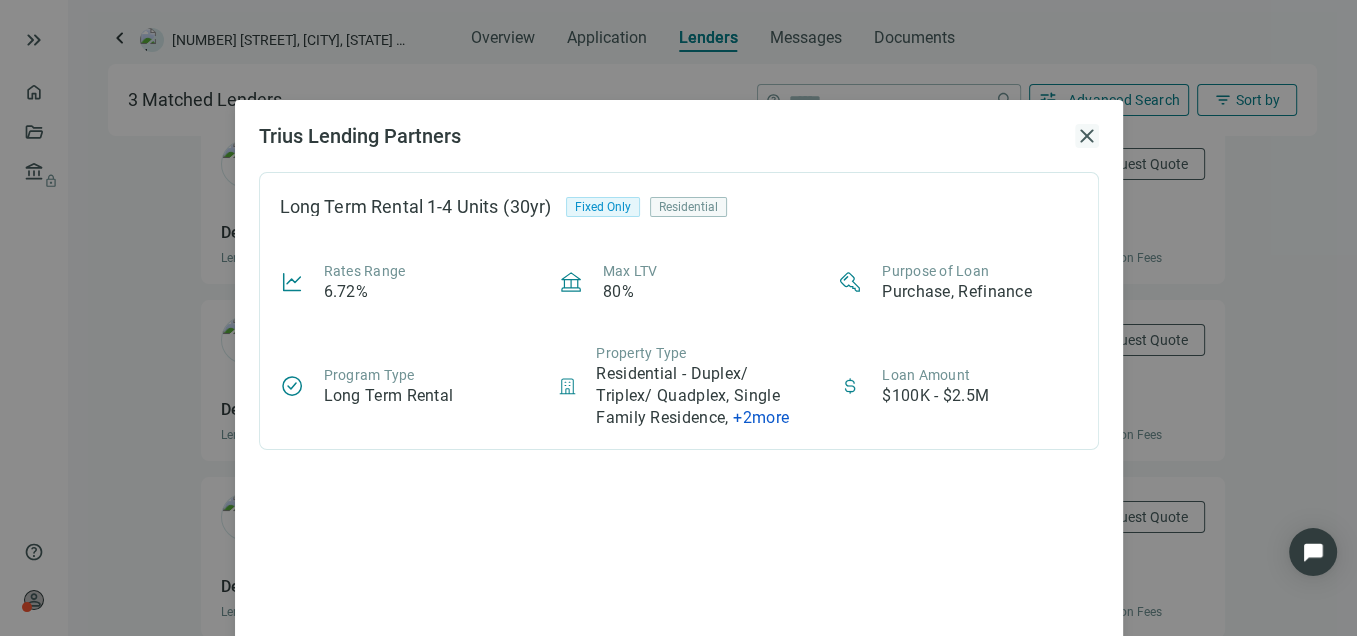 click on "close" at bounding box center (1087, 136) 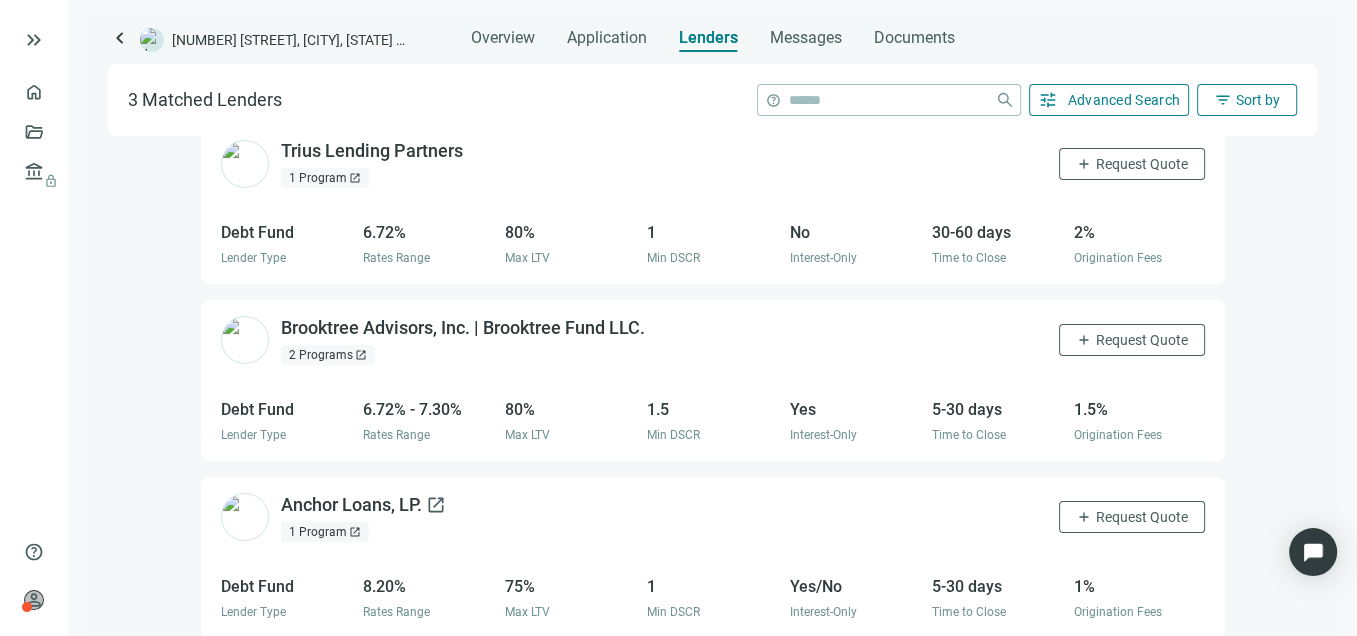 click on "Anchor Loans, LP. open_in_new" at bounding box center [363, 505] 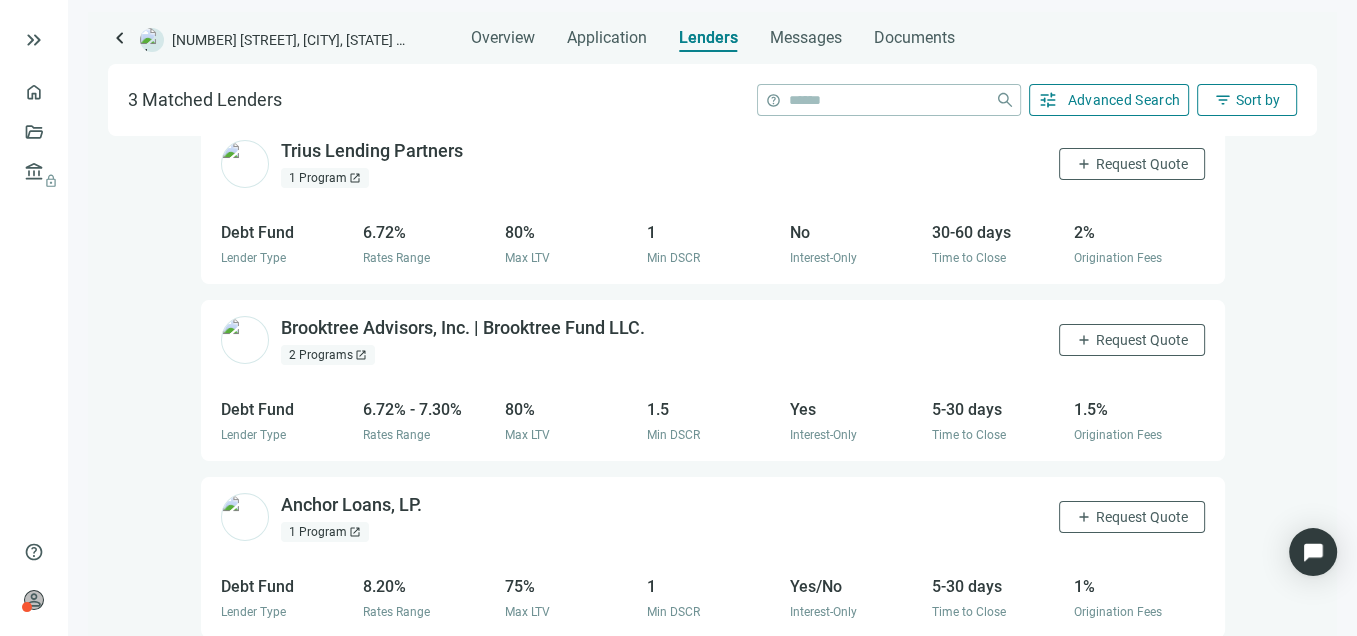 scroll, scrollTop: 0, scrollLeft: 0, axis: both 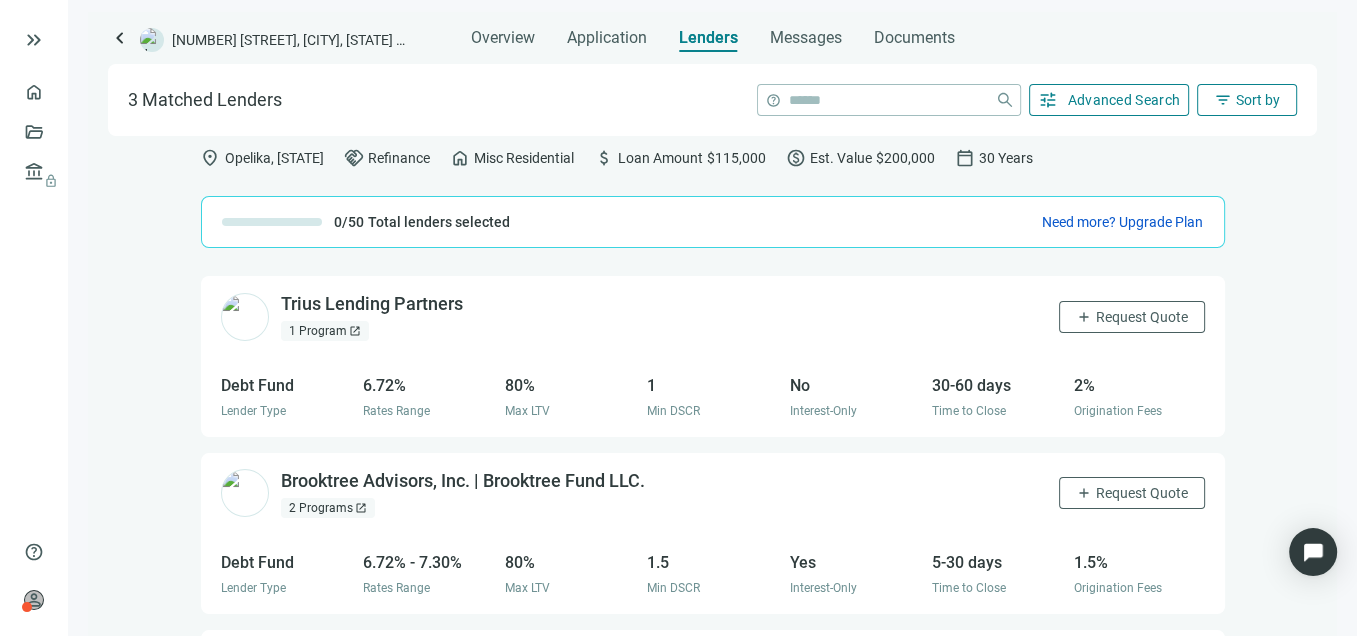 click on "Advanced Search" at bounding box center (1124, 100) 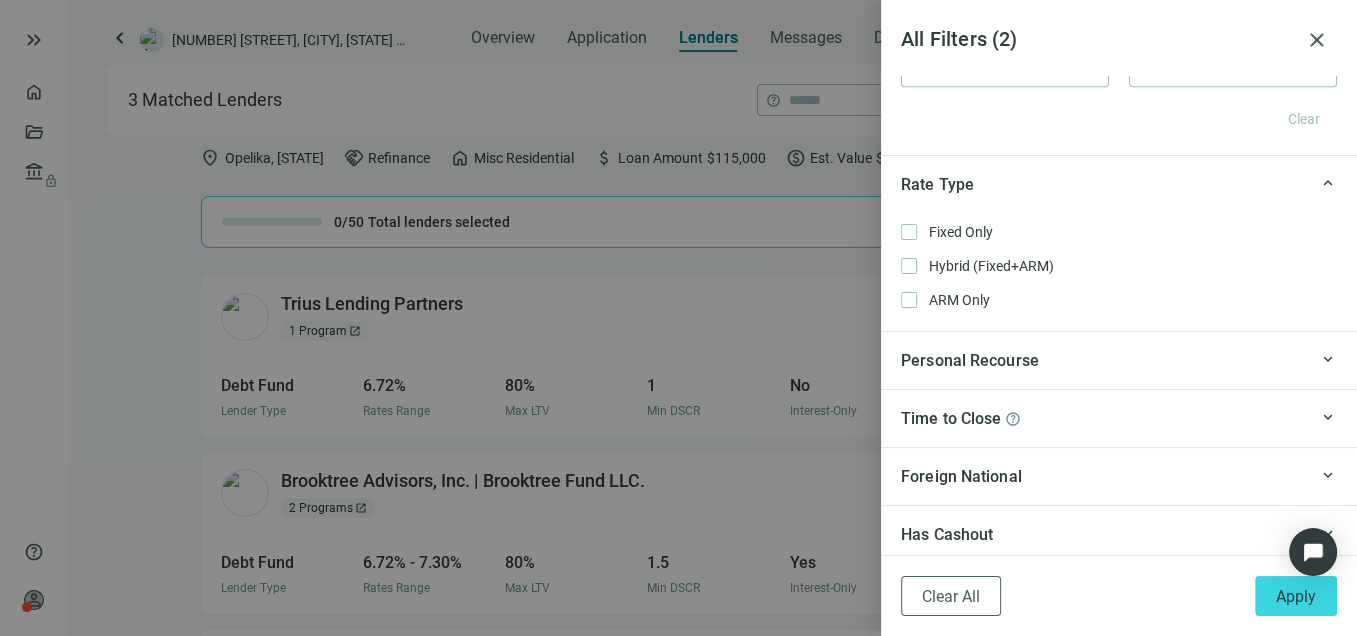 scroll, scrollTop: 1878, scrollLeft: 0, axis: vertical 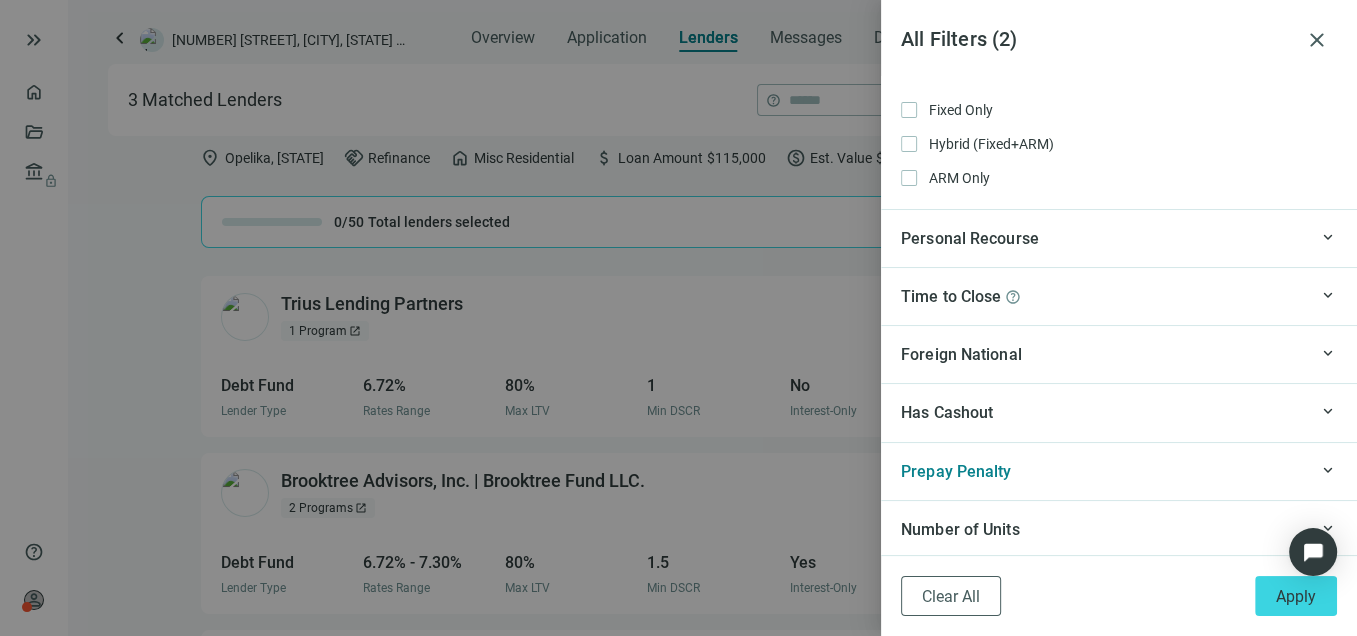 click on "Prepay Penalty" at bounding box center [1104, 471] 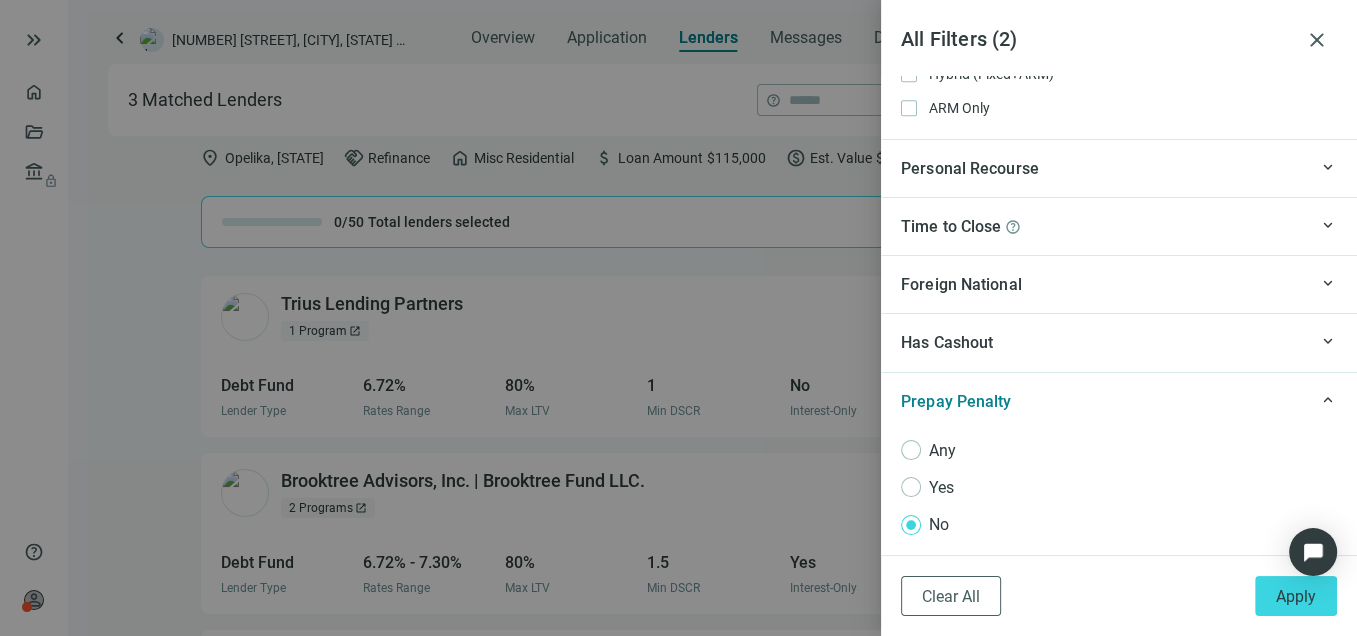 scroll, scrollTop: 2005, scrollLeft: 0, axis: vertical 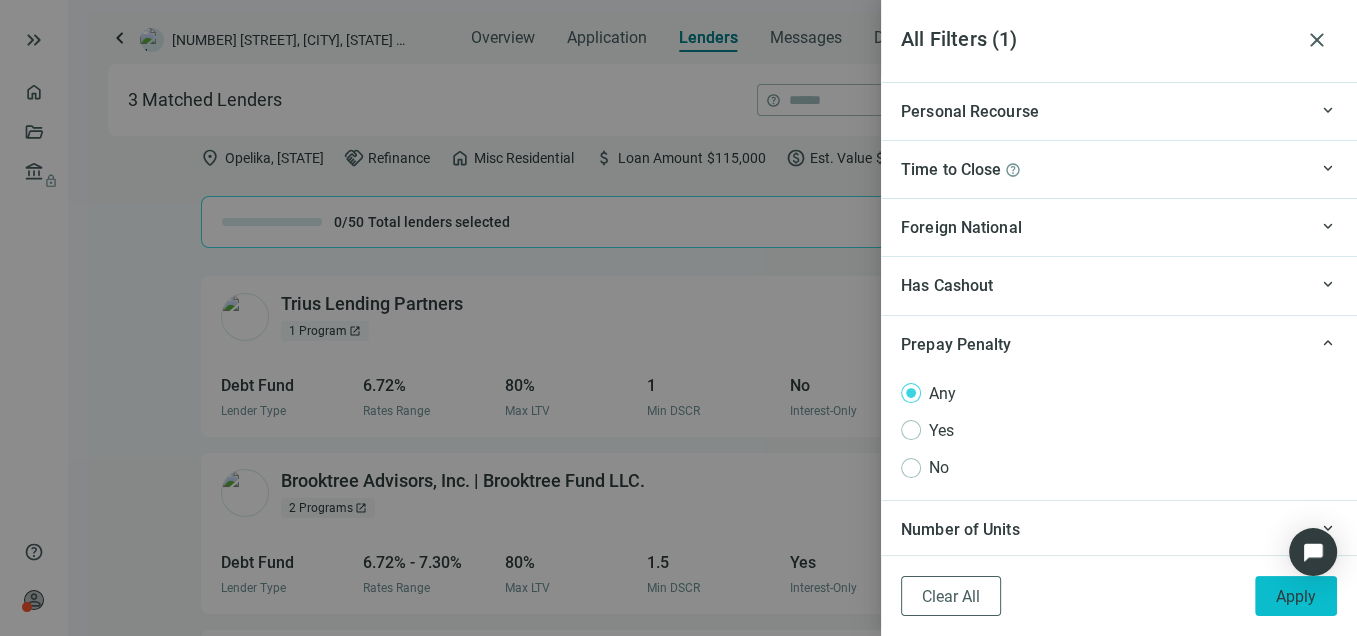 click on "Apply" at bounding box center (1296, 596) 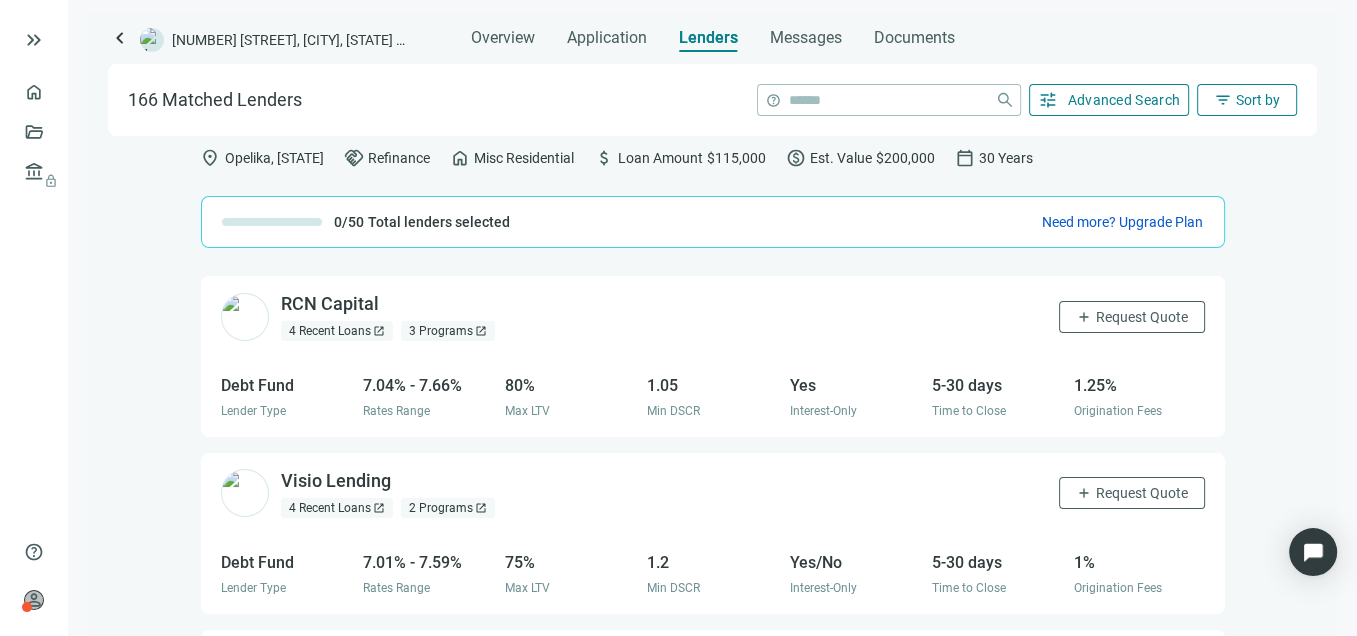click on "Sort by" at bounding box center [1258, 100] 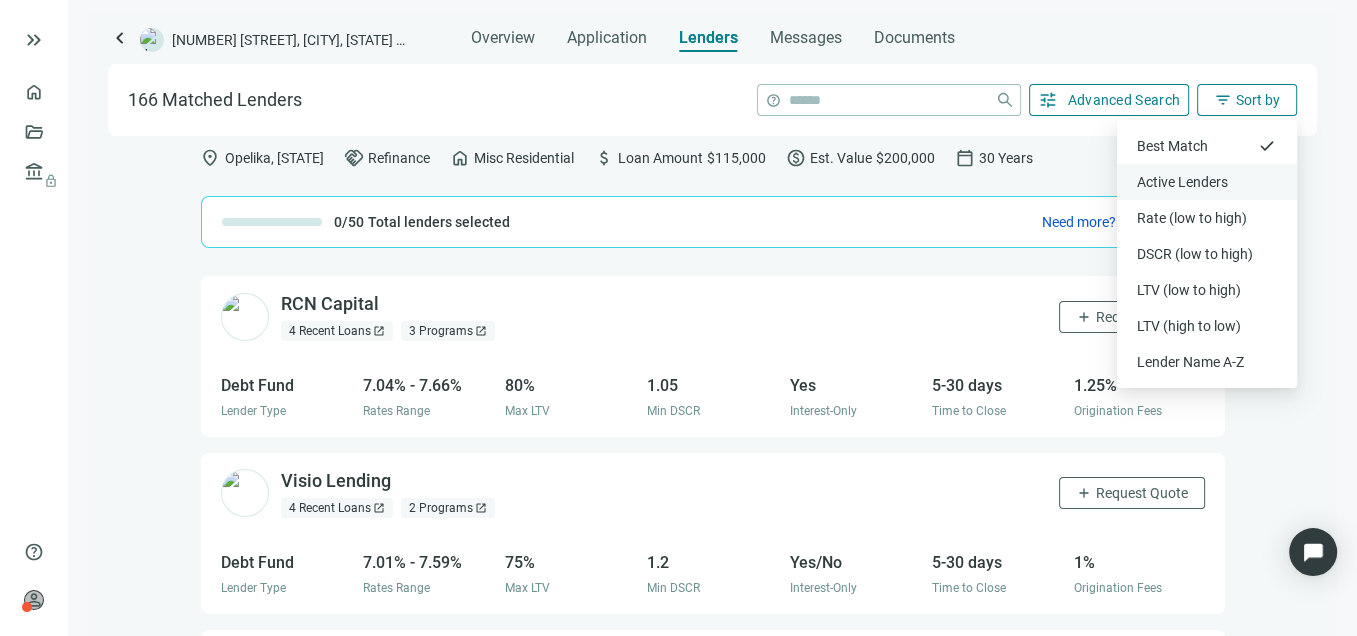 click on "Active Lenders" at bounding box center [1207, 182] 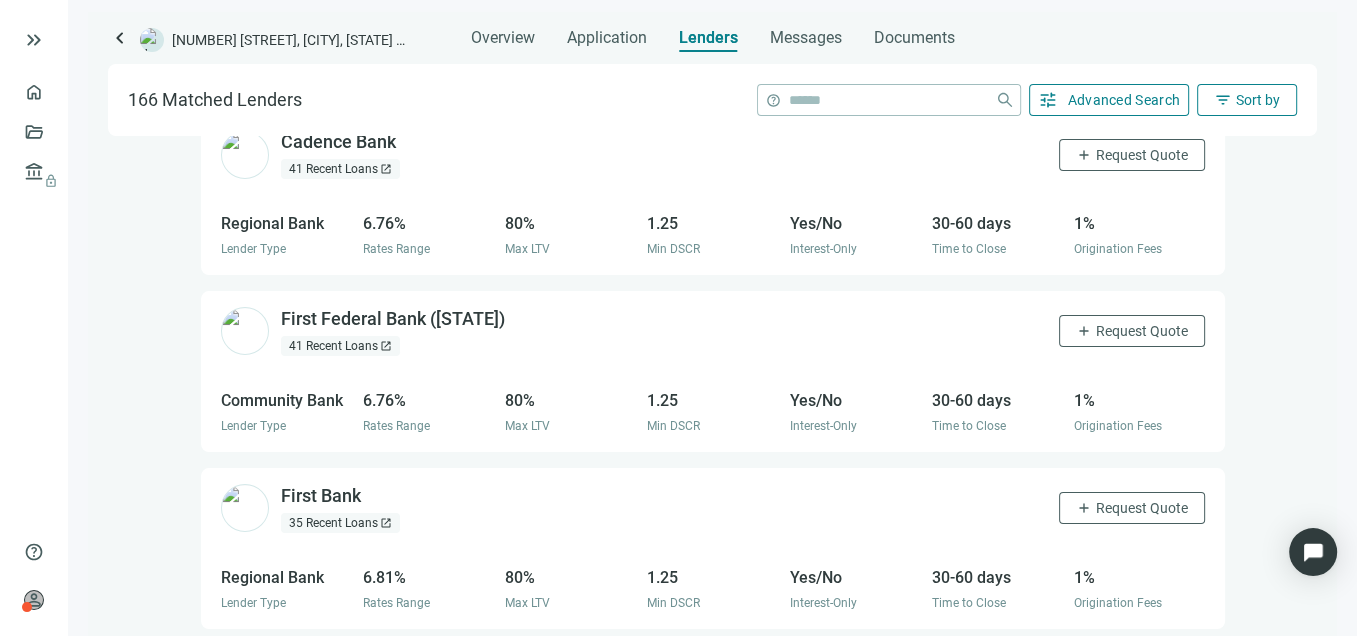 scroll, scrollTop: 0, scrollLeft: 0, axis: both 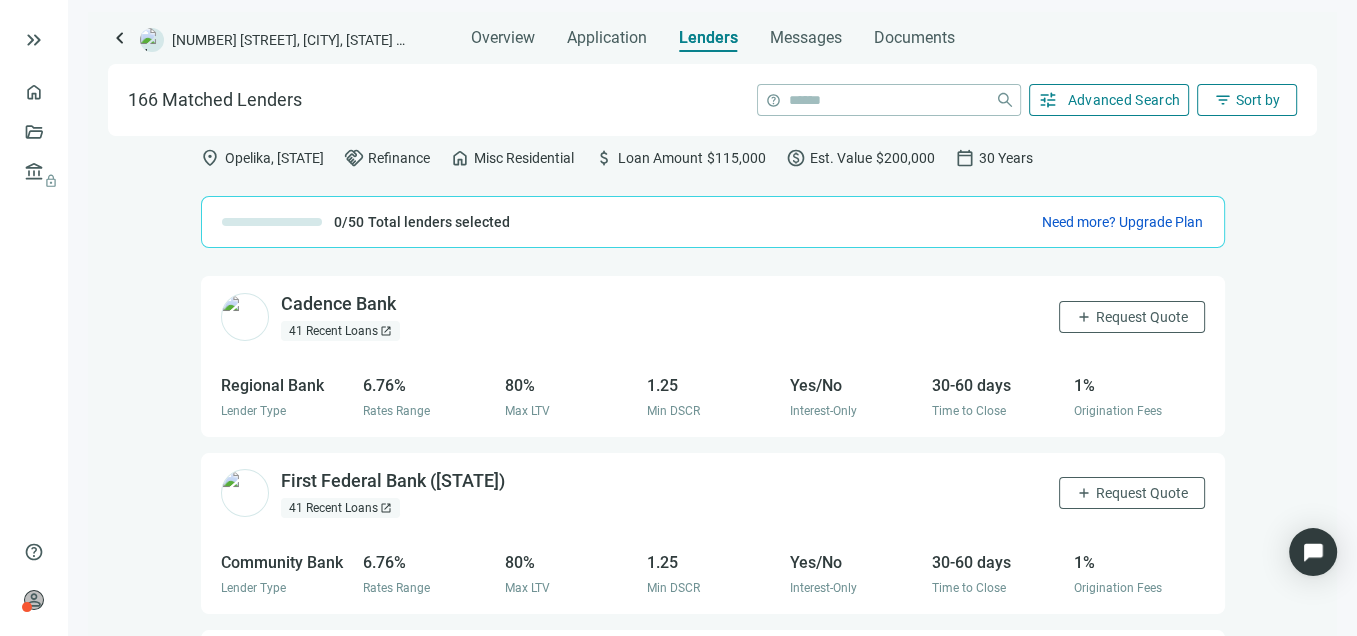click on "Sort by" at bounding box center [1258, 100] 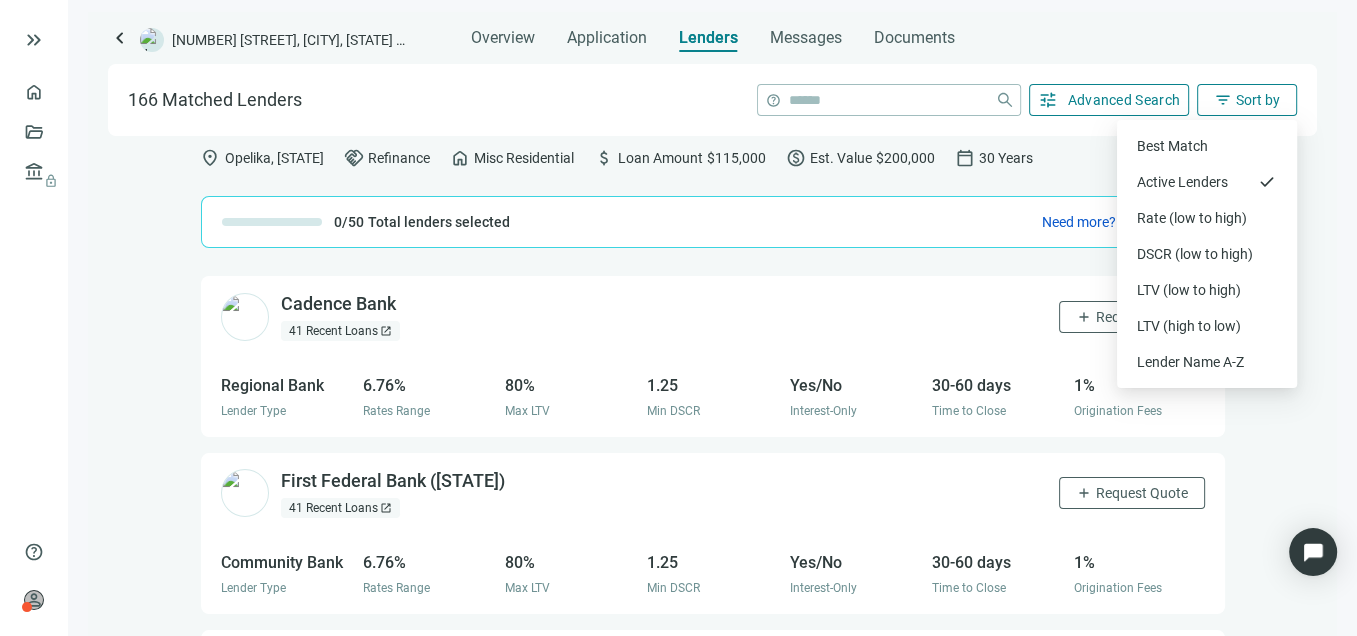 click on "166 Matched Lenders help close tune Advanced Search filter_list Sort by" at bounding box center (712, 100) 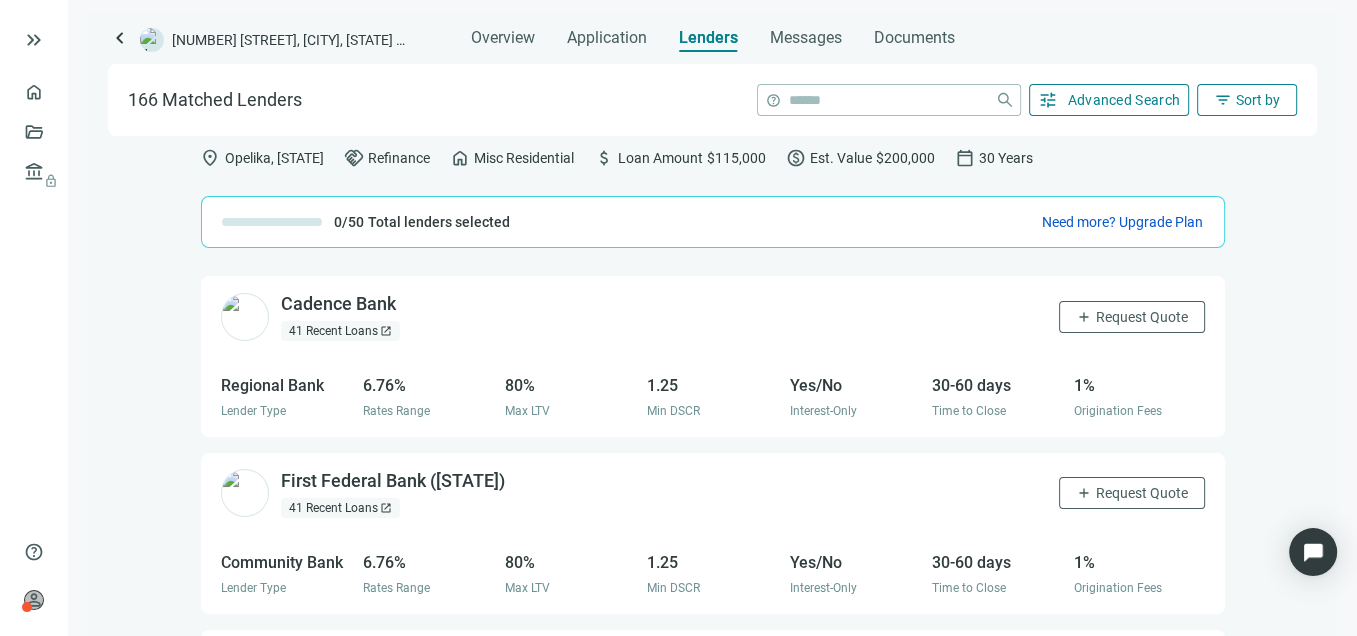 click on "Advanced Search" at bounding box center (1124, 100) 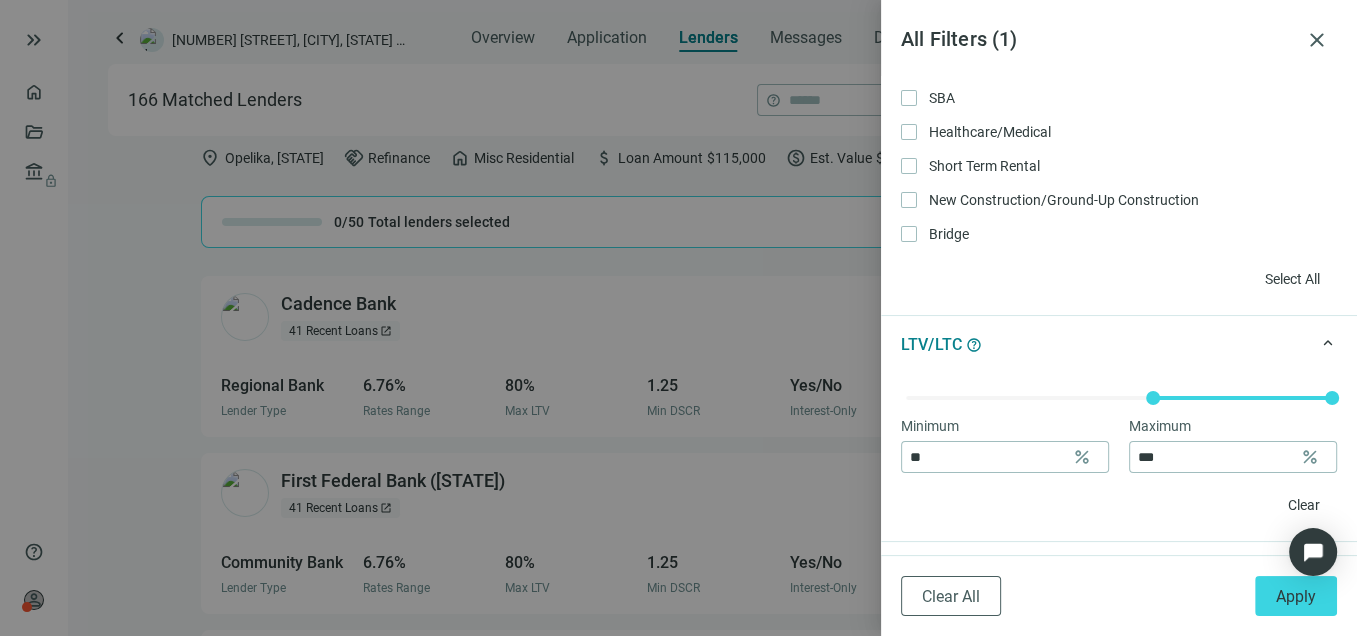 scroll, scrollTop: 600, scrollLeft: 0, axis: vertical 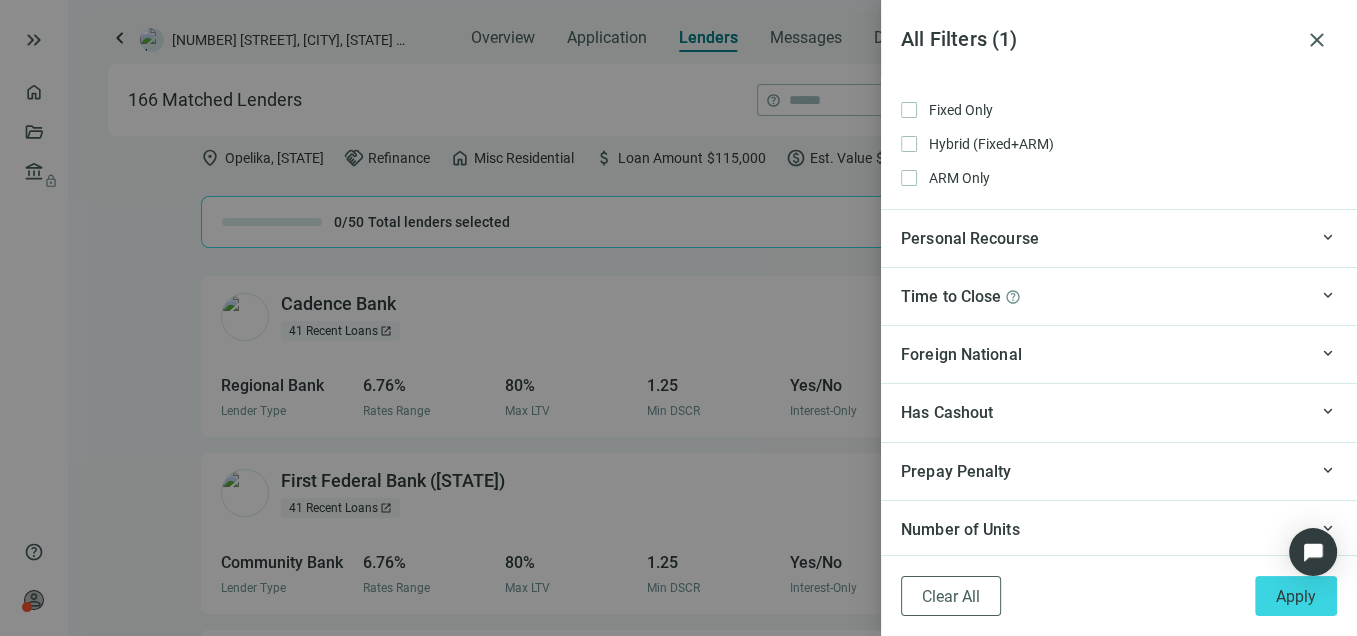 click on "Number of Units" at bounding box center (1104, 529) 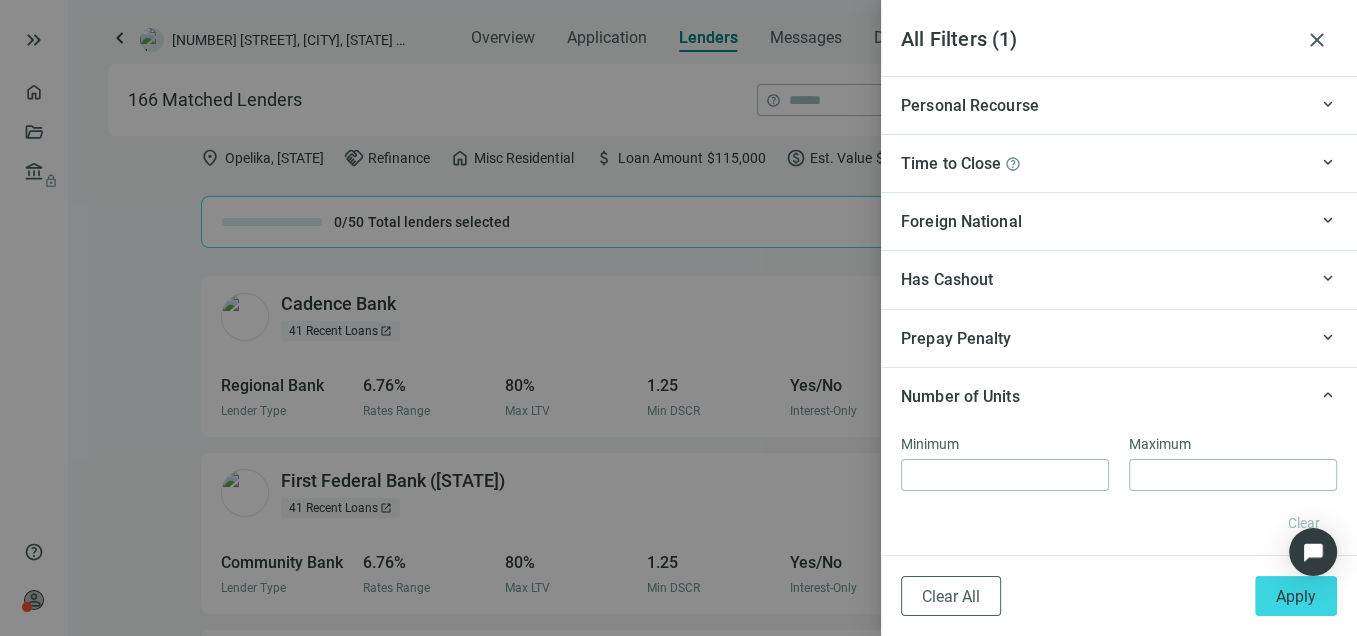 scroll, scrollTop: 2013, scrollLeft: 0, axis: vertical 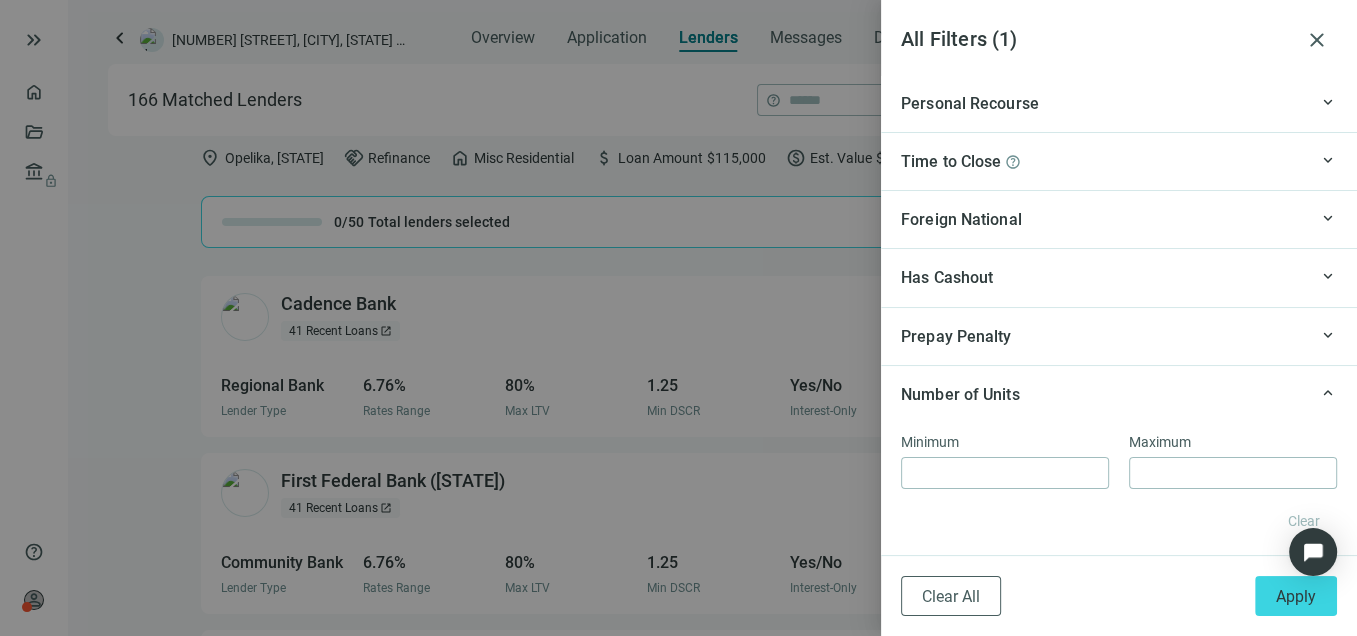 click on "Prepay Penalty" at bounding box center (1104, 336) 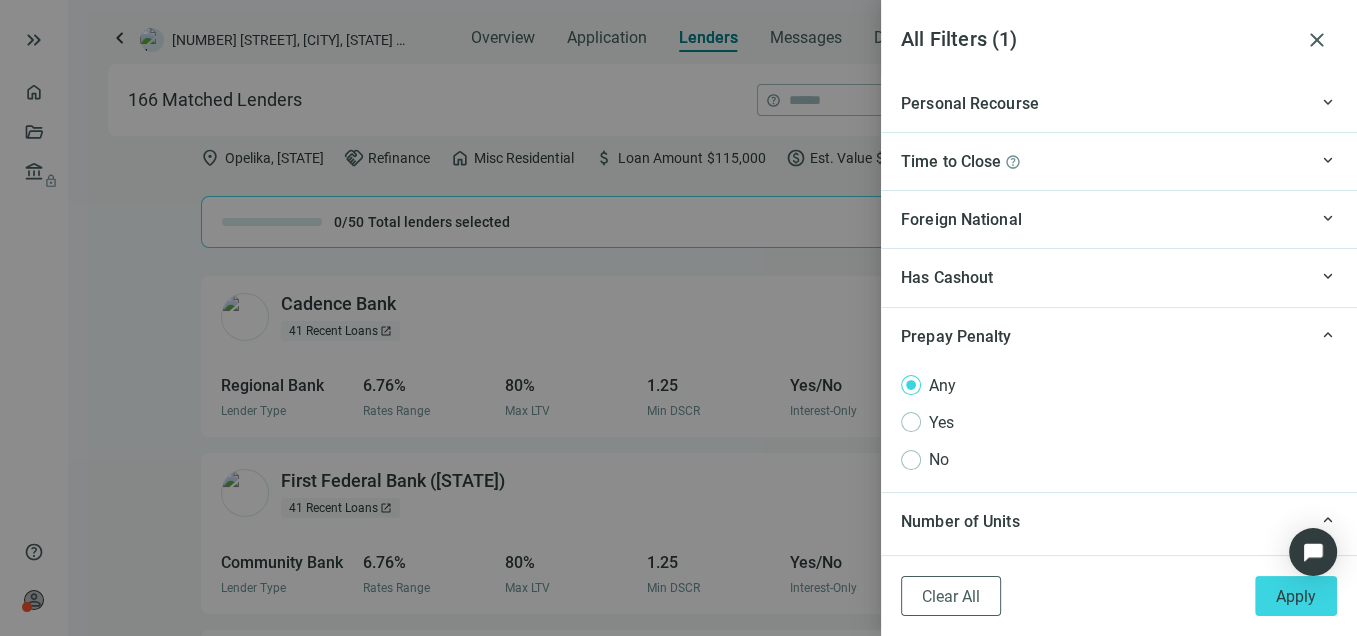 click on "Has Cashout" at bounding box center [1104, 277] 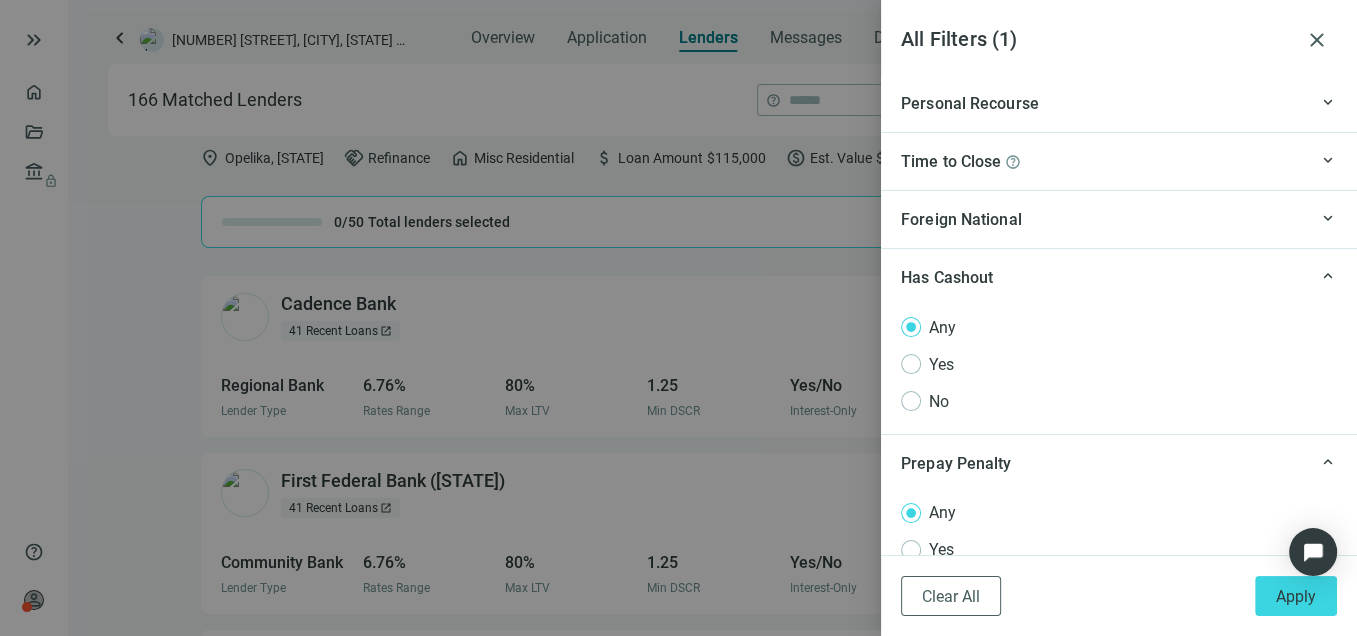 click on "Foreign National" at bounding box center [1104, 219] 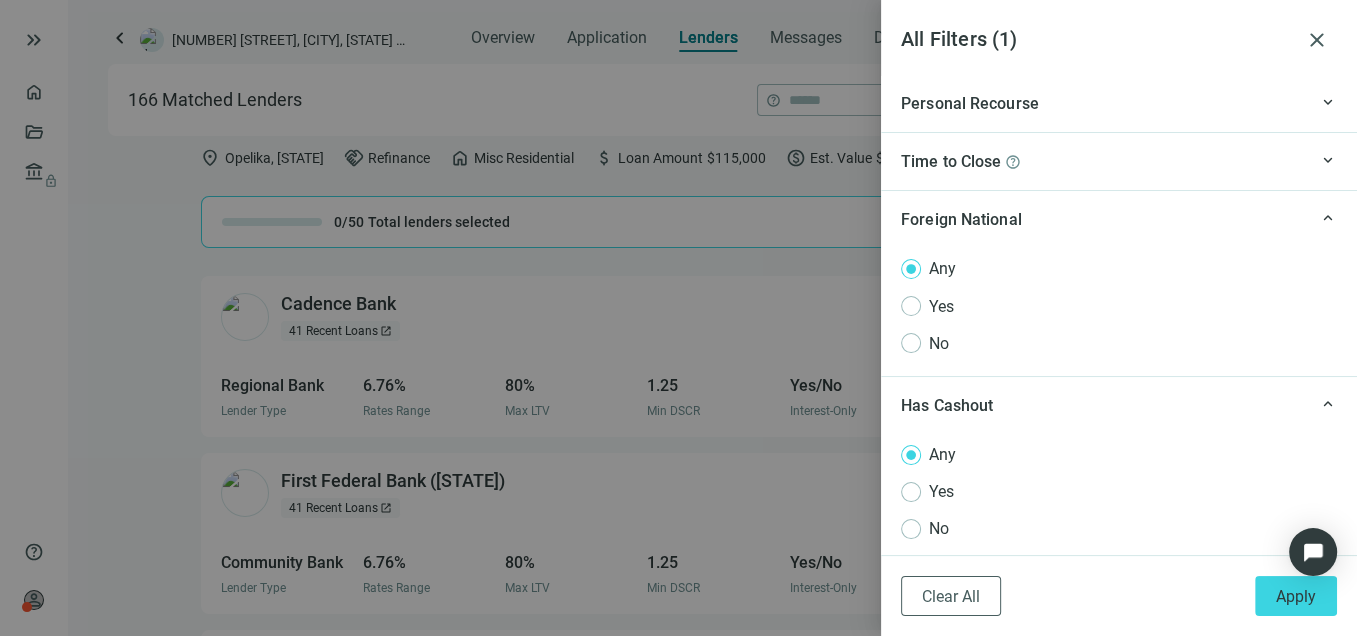 click on "Time to Close help" at bounding box center (1104, 161) 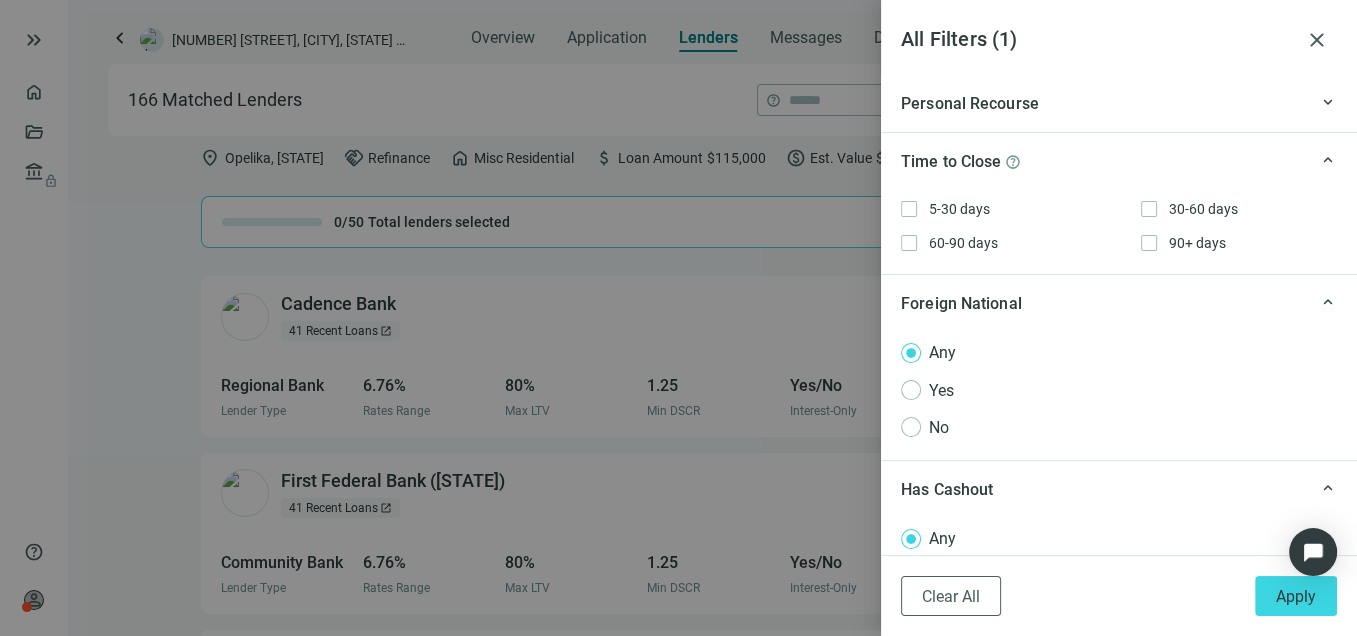 click on "Personal Recourse" at bounding box center [1104, 103] 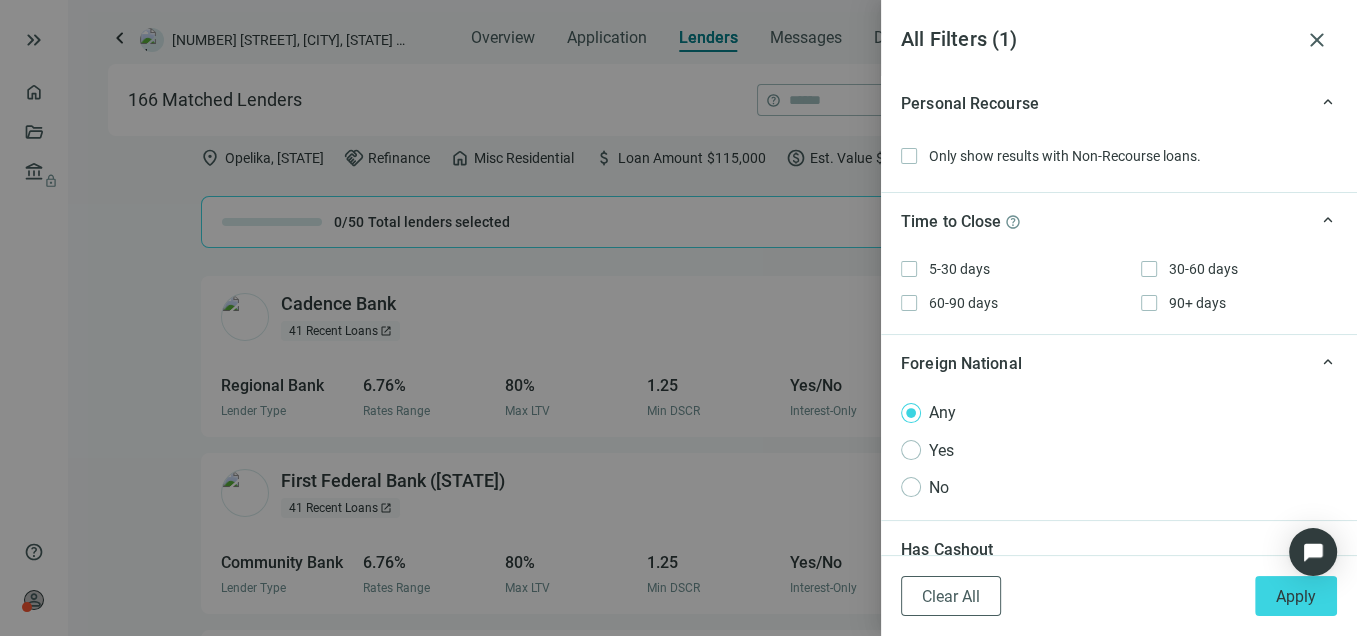 click at bounding box center (678, 318) 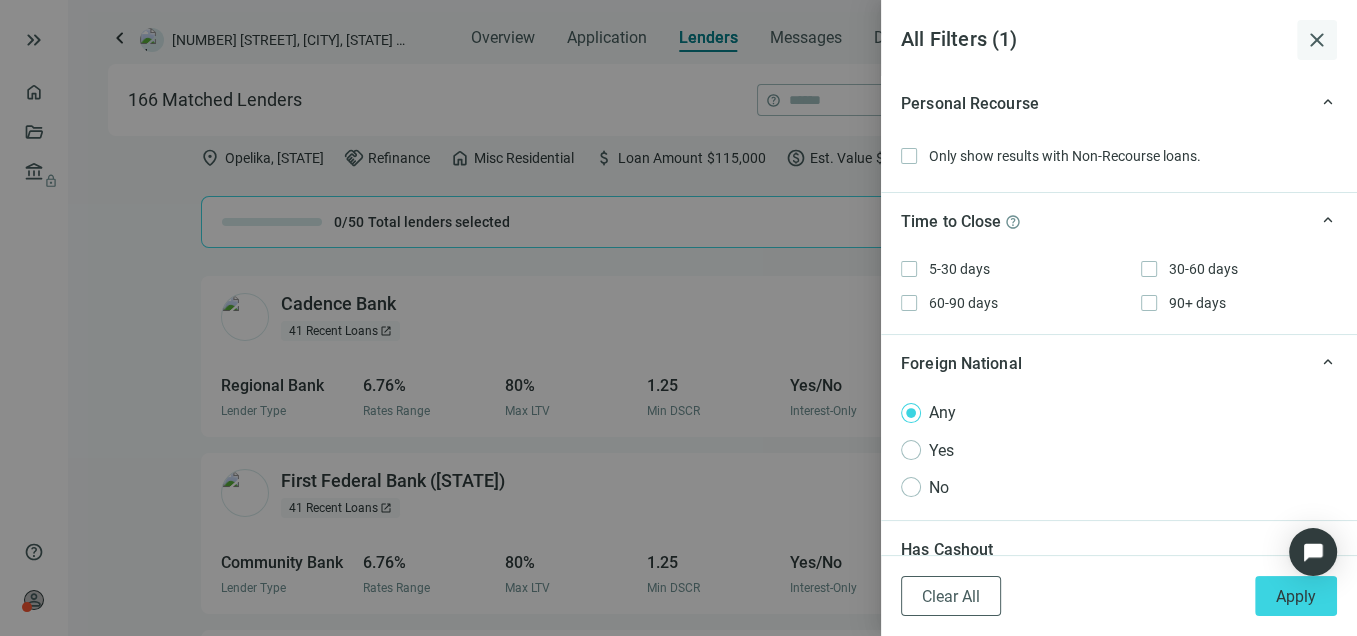 click on "close" at bounding box center [1317, 40] 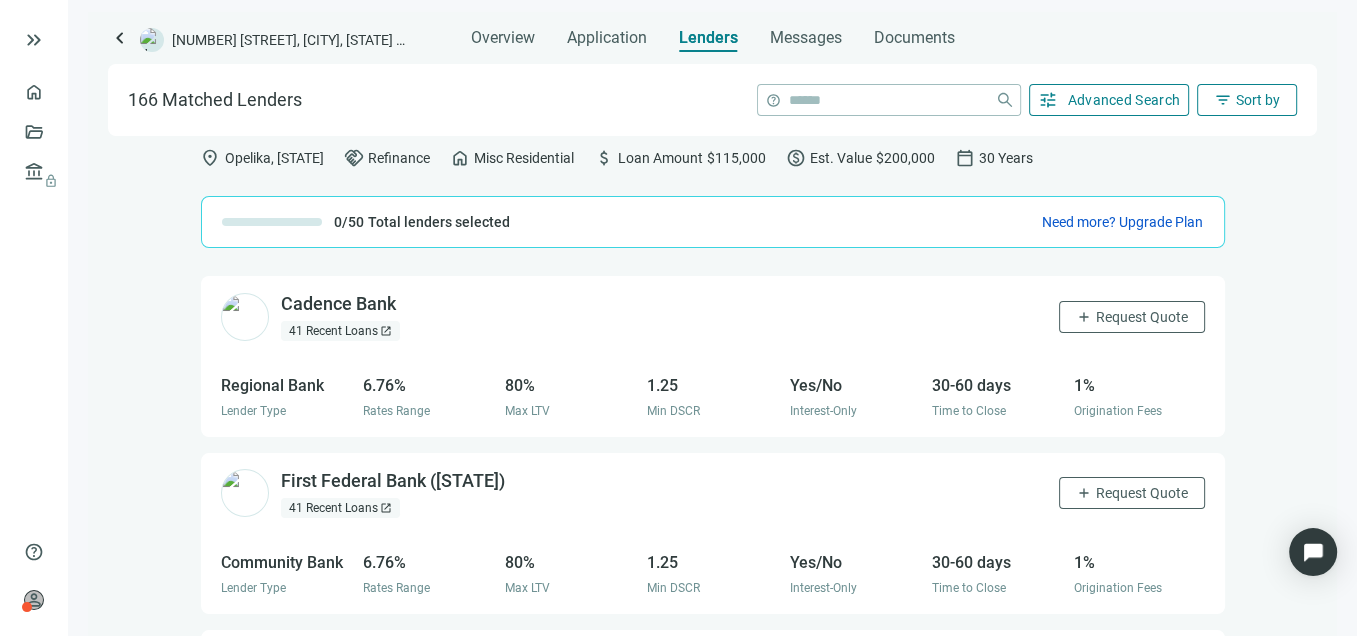 click on "location_on Opelika, [STATE] handshake Refinance home Misc Residential attach_money Loan Amount $115,000 paid Est. Value $200,000 calendar_today 30 Years 0/50 Total lenders selected Need more? Upgrade Plan Cadence Bank open_in_new 41 Recent Loans open_in_new add Request Quote Regional Bank Lender Type 6.76% Rates Range 80% Max LTV 1.25 Min DSCR Yes/No Interest-Only 30-60 days Time to Close 1% Origination Fees First Federal Bank (FL) open_in_new 41 Recent Loans open_in_new add Request Quote Community Bank Lender Type 6.76% Rates Range 80% Max LTV 1.25 Min DSCR Yes/No Interest-Only 30-60 days Time to Close 1% Origination Fees First Bank open_in_new 35 Recent Loans open_in_new add Request Quote Regional Bank Lender Type 6.81% Rates Range 80%" at bounding box center [712, 386] 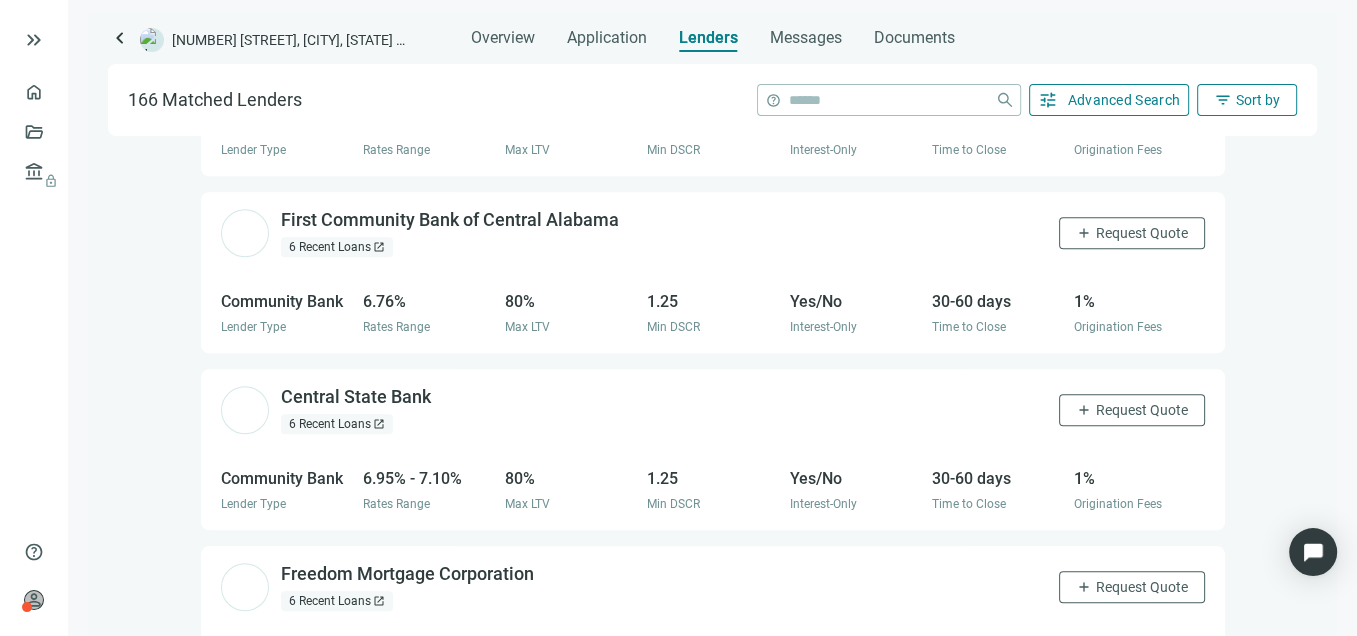 scroll, scrollTop: 7994, scrollLeft: 0, axis: vertical 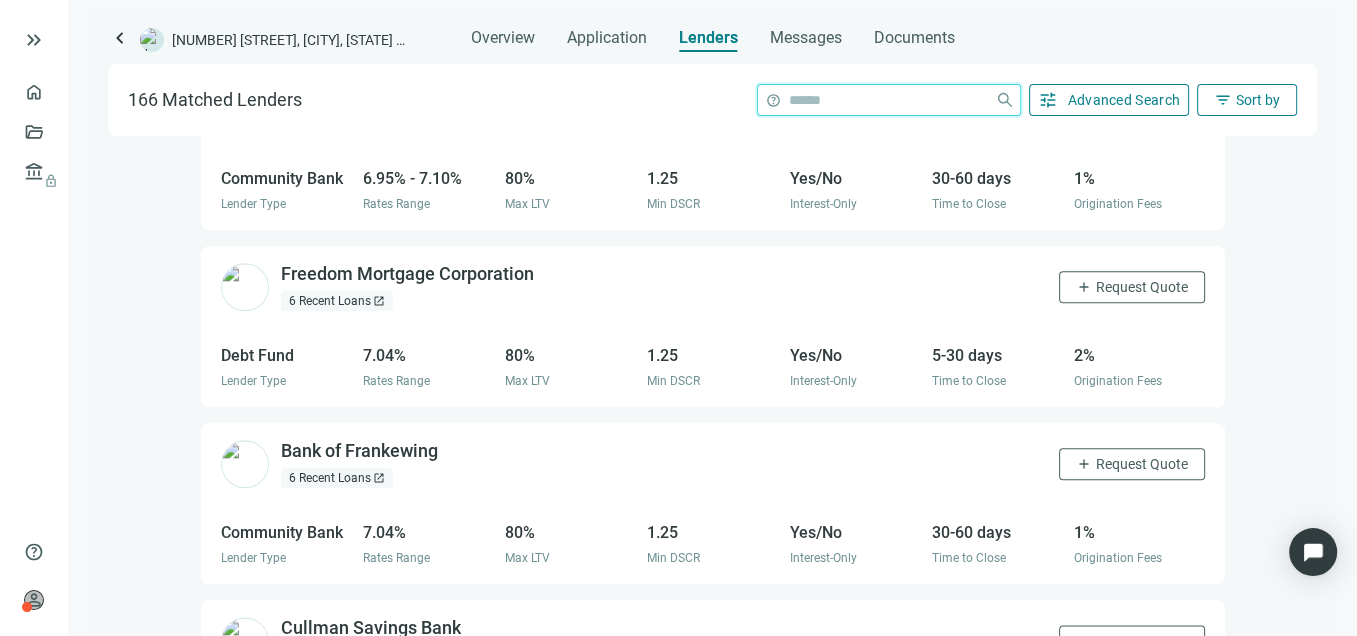 click at bounding box center (888, 100) 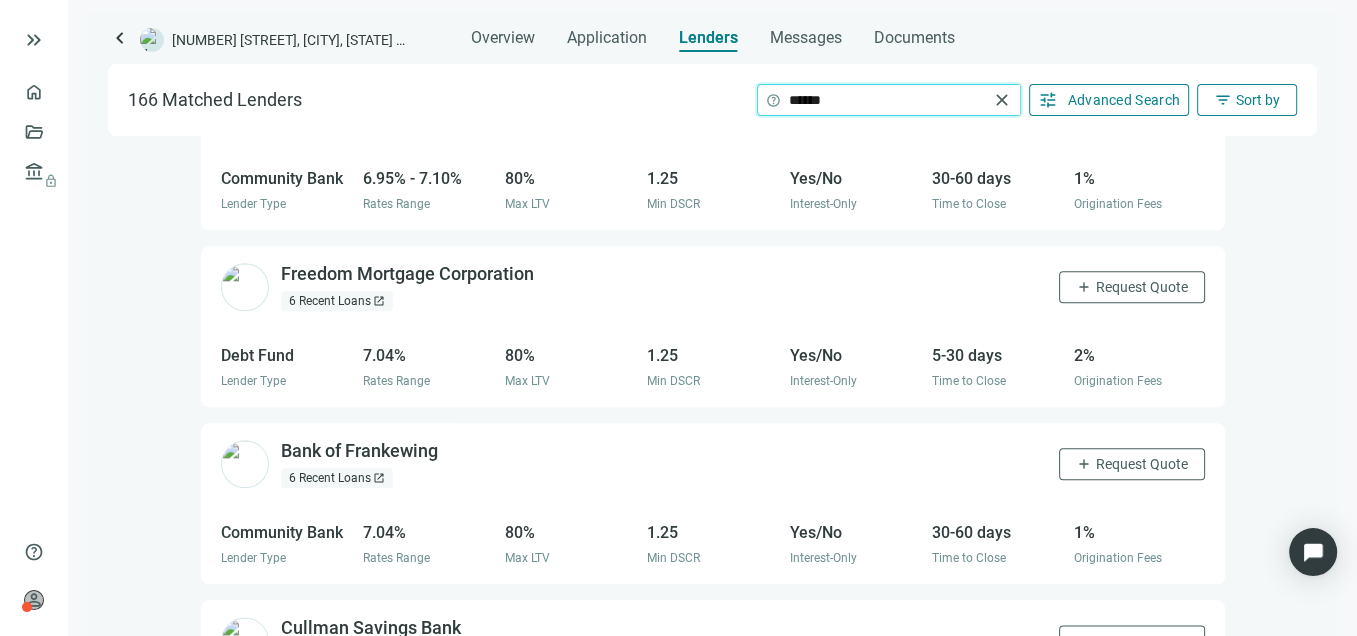 type on "*******" 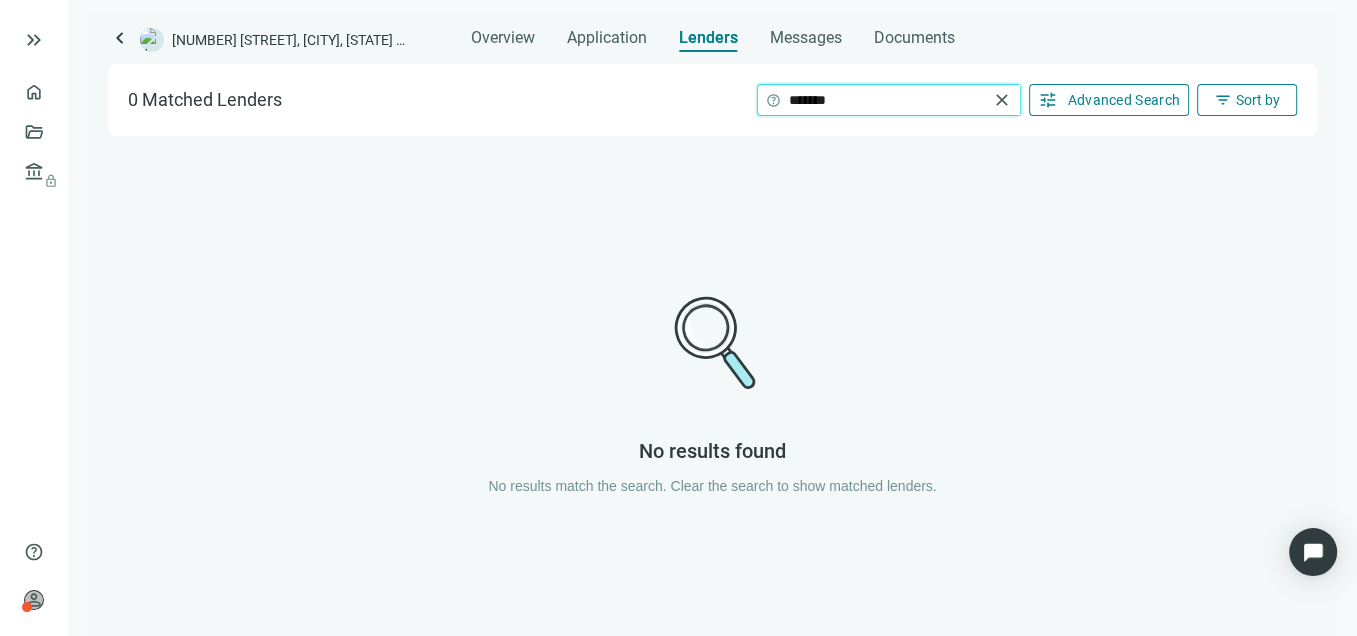 drag, startPoint x: 844, startPoint y: 95, endPoint x: 650, endPoint y: 95, distance: 194 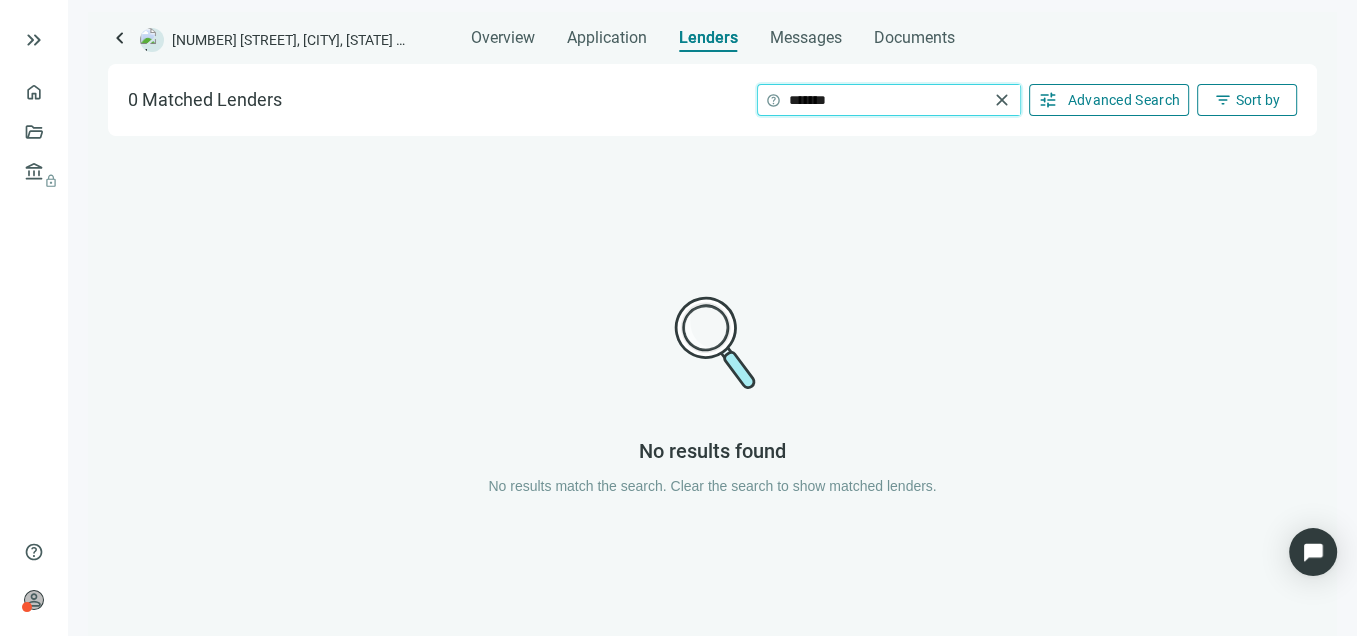 type 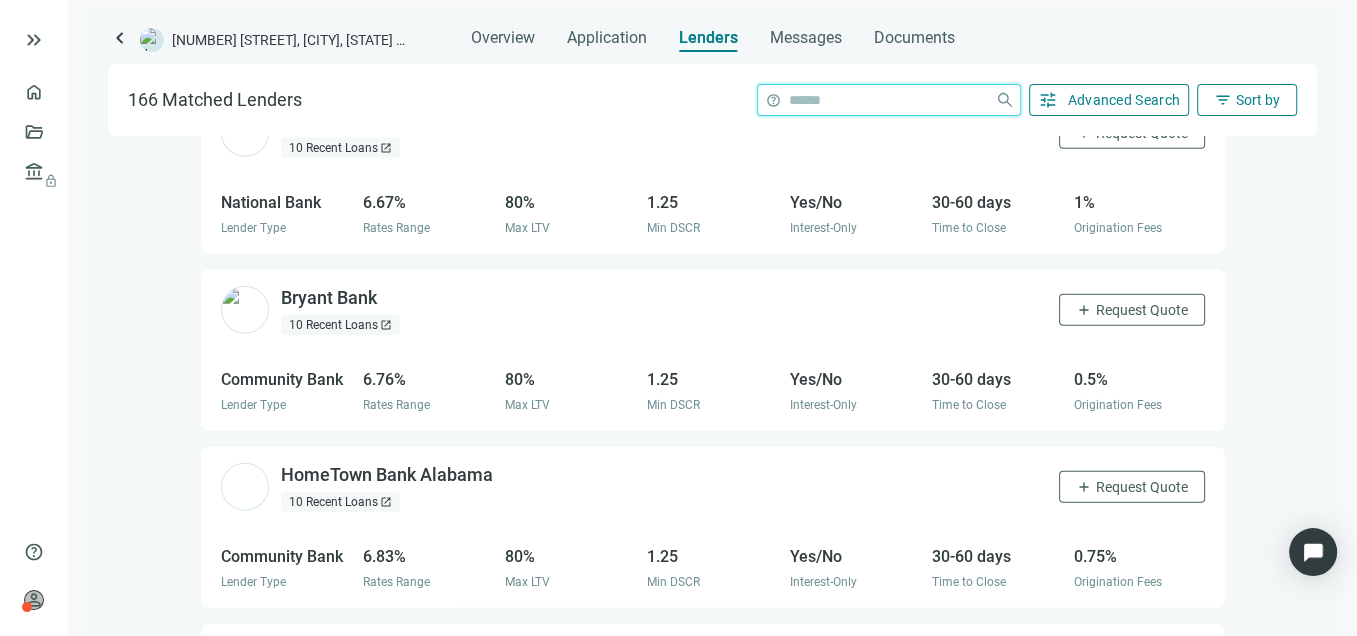 scroll, scrollTop: 4927, scrollLeft: 0, axis: vertical 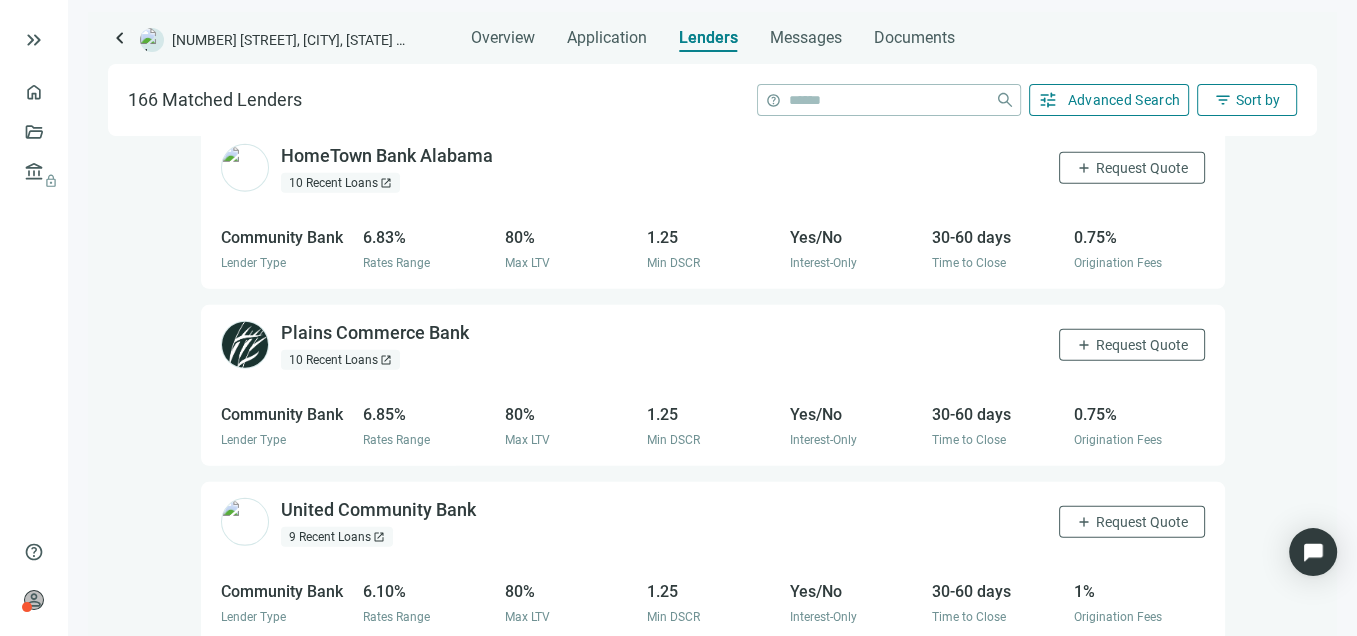 click on "Sort by" at bounding box center (1258, 100) 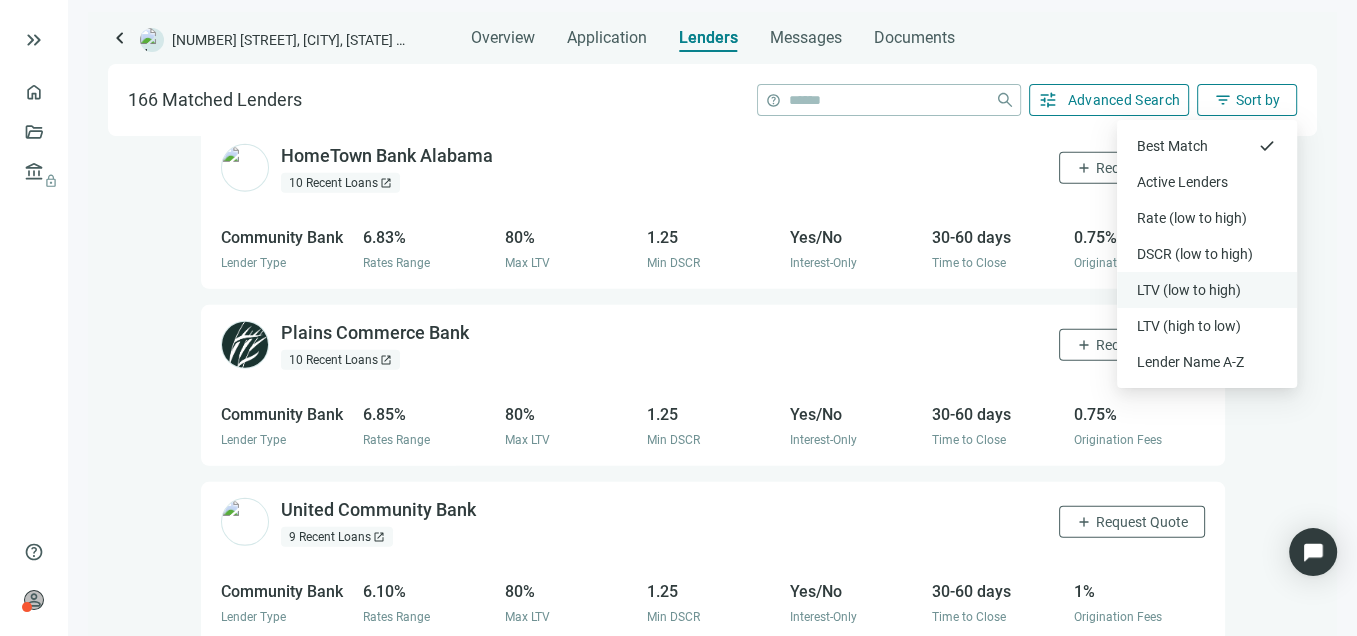 click on "LTV (low to high)" at bounding box center (1207, 290) 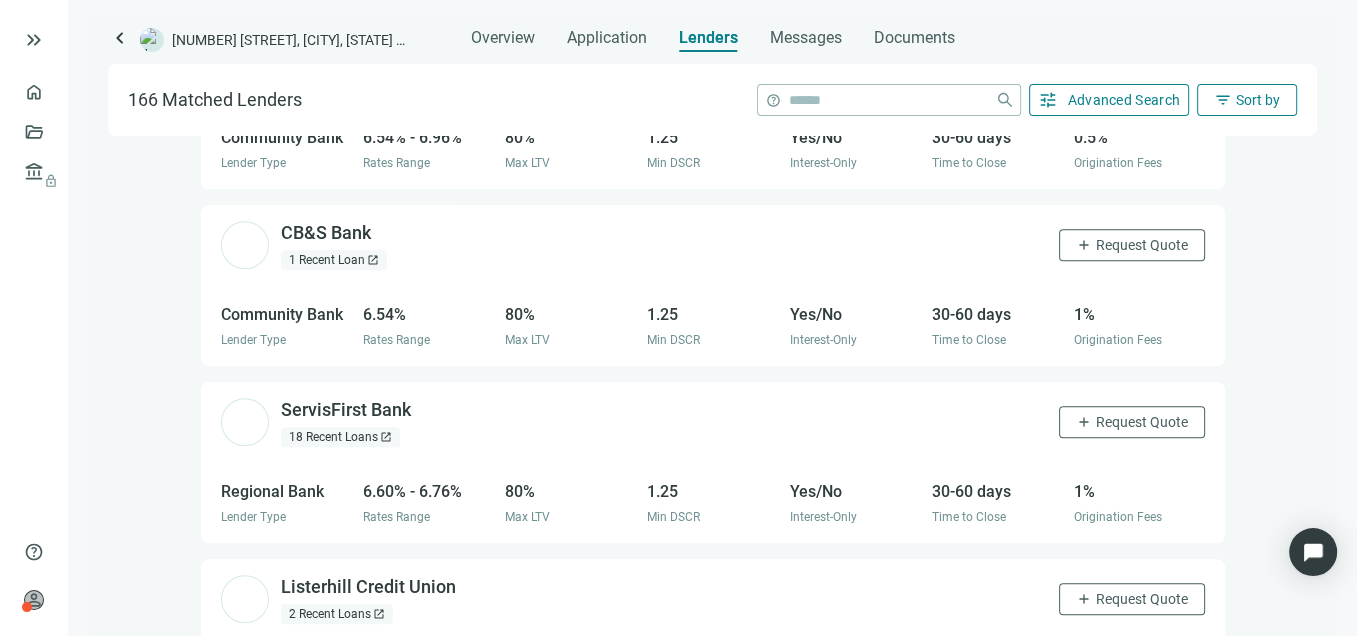 scroll, scrollTop: 13700, scrollLeft: 0, axis: vertical 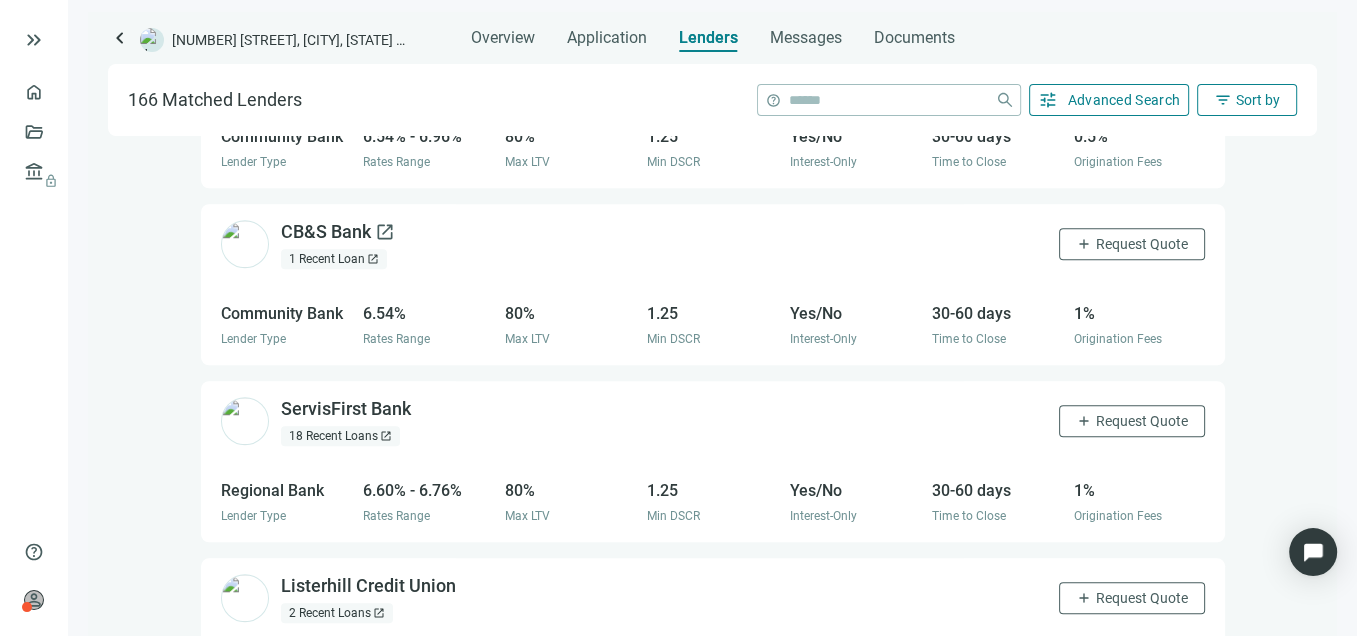 drag, startPoint x: 343, startPoint y: 218, endPoint x: 362, endPoint y: 219, distance: 19.026299 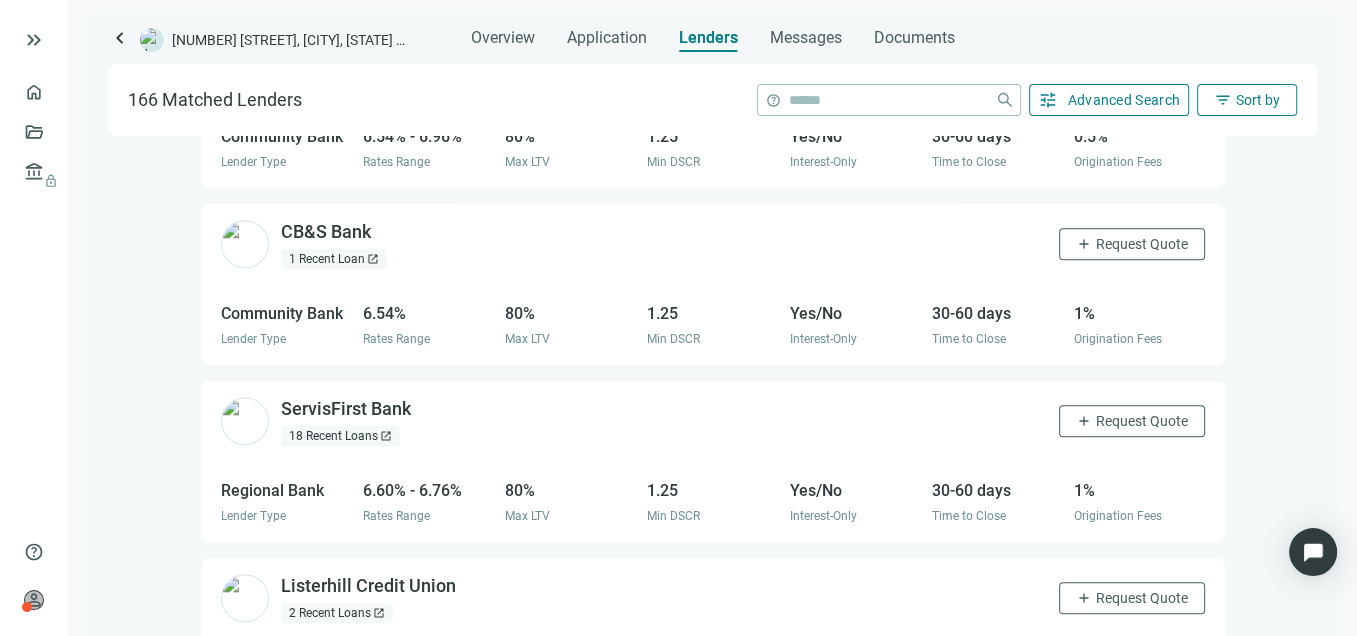 click on "Advanced Search" at bounding box center (1124, 100) 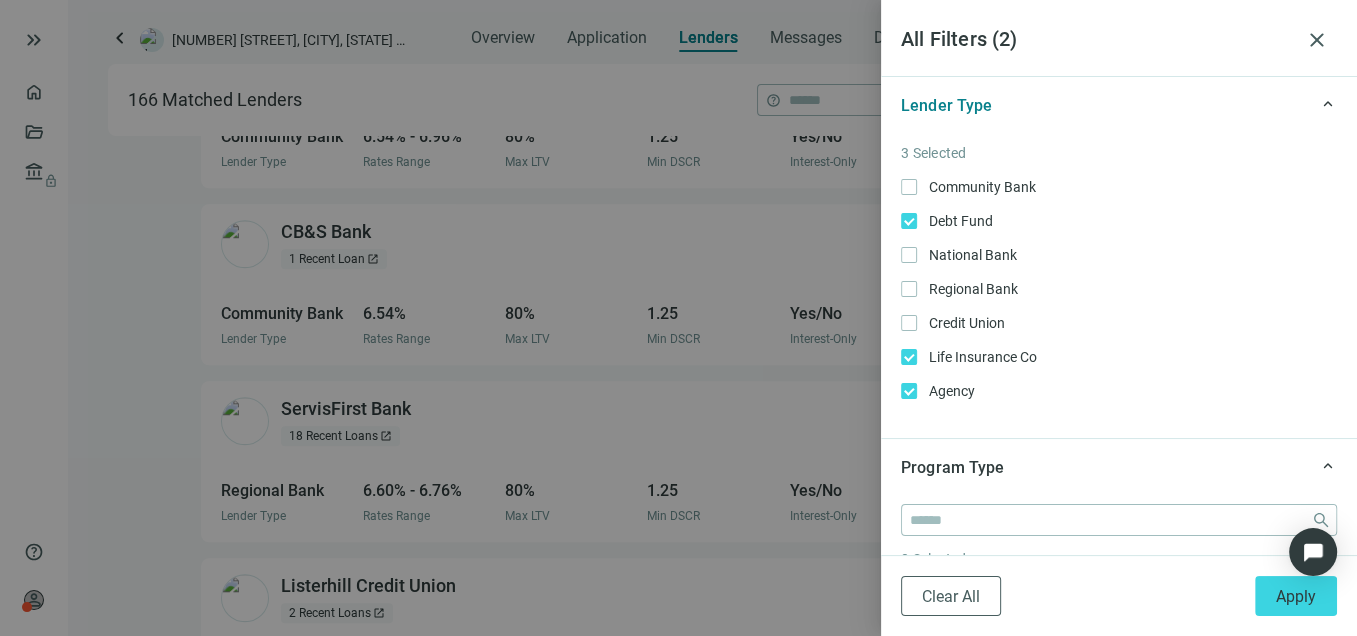 scroll, scrollTop: 200, scrollLeft: 0, axis: vertical 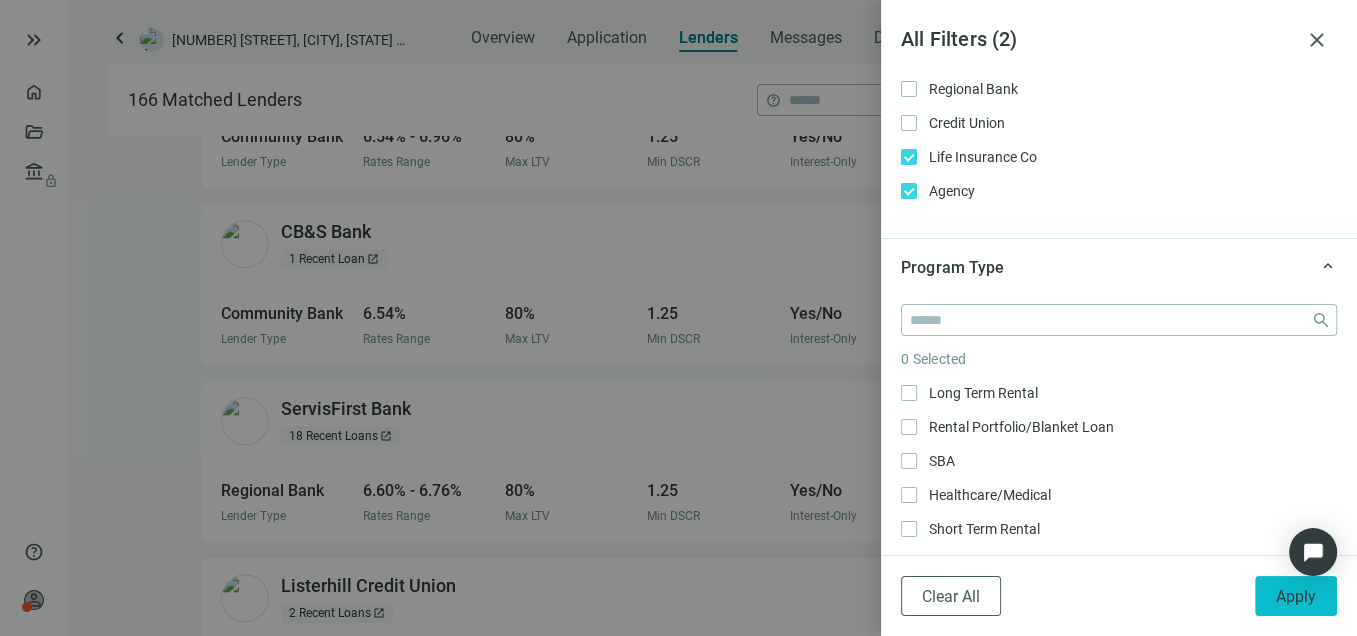 click on "Apply" at bounding box center [1296, 596] 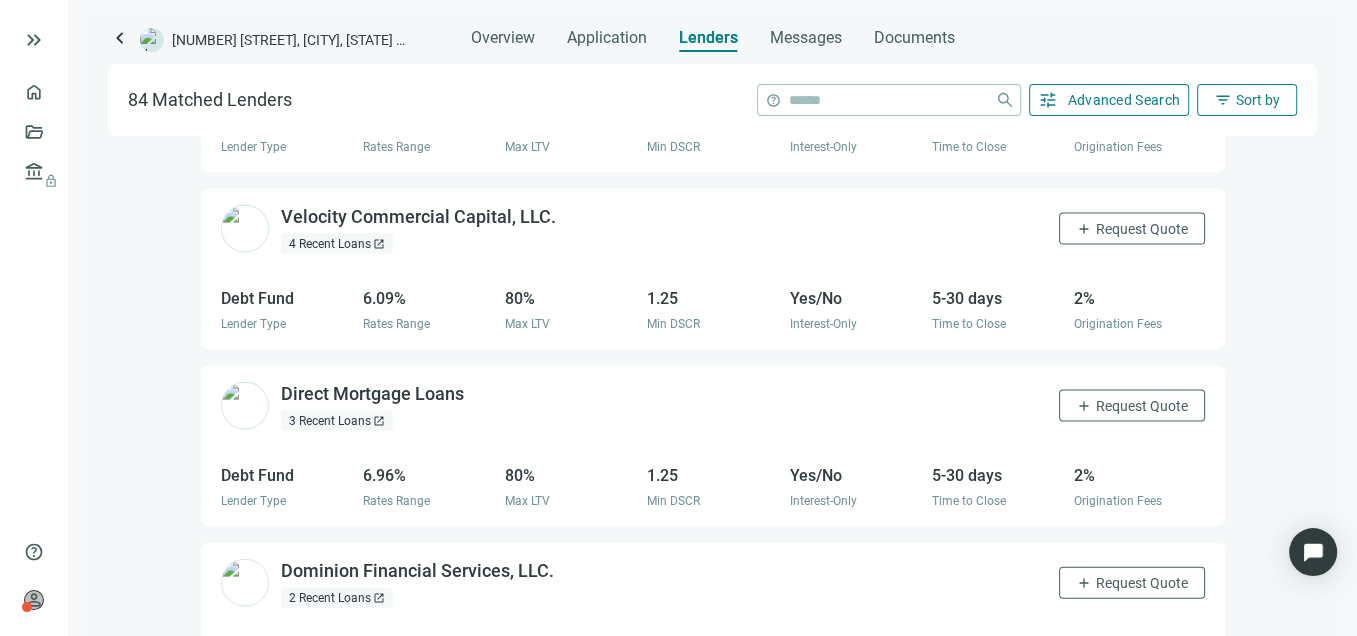 scroll, scrollTop: 3458, scrollLeft: 0, axis: vertical 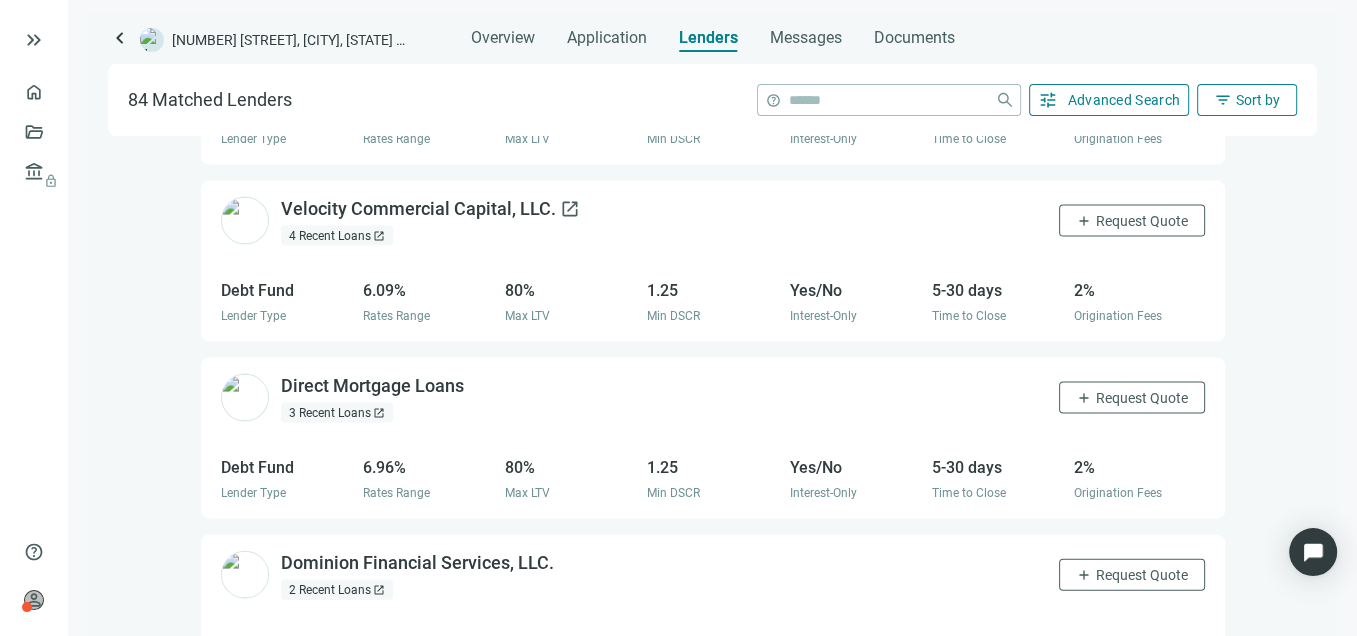 click on "Velocity Commercial Capital, LLC. open_in_new" at bounding box center (430, 209) 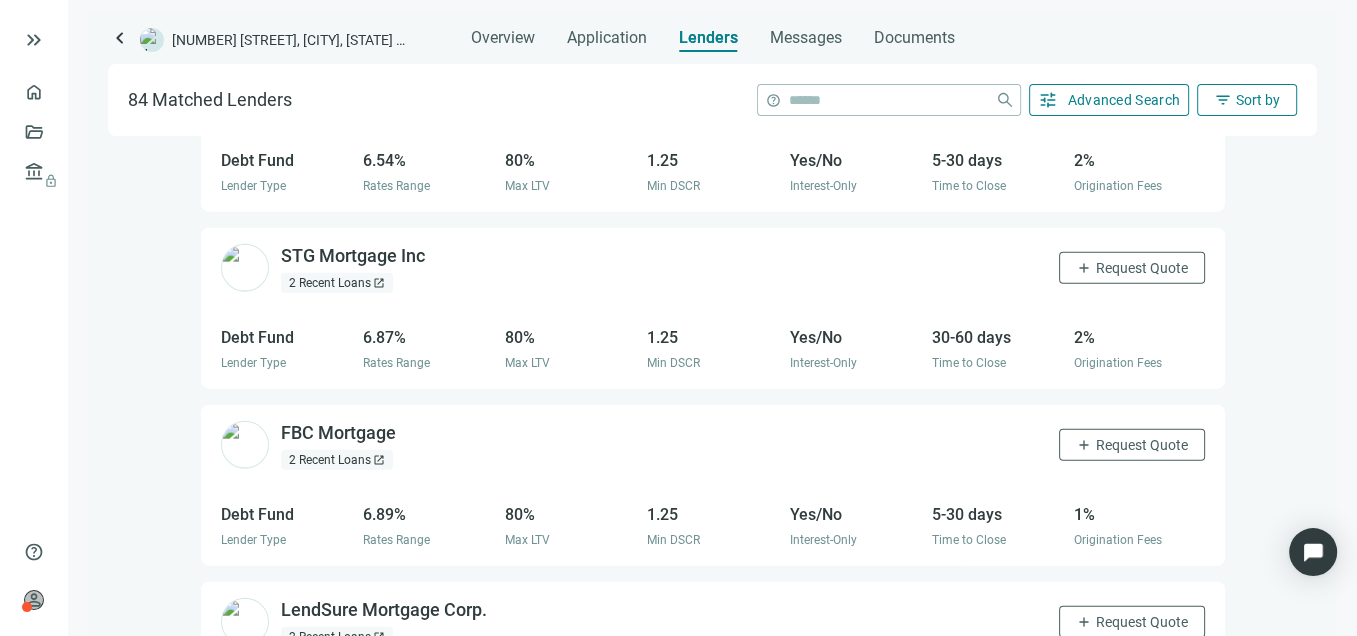 scroll, scrollTop: 3627, scrollLeft: 0, axis: vertical 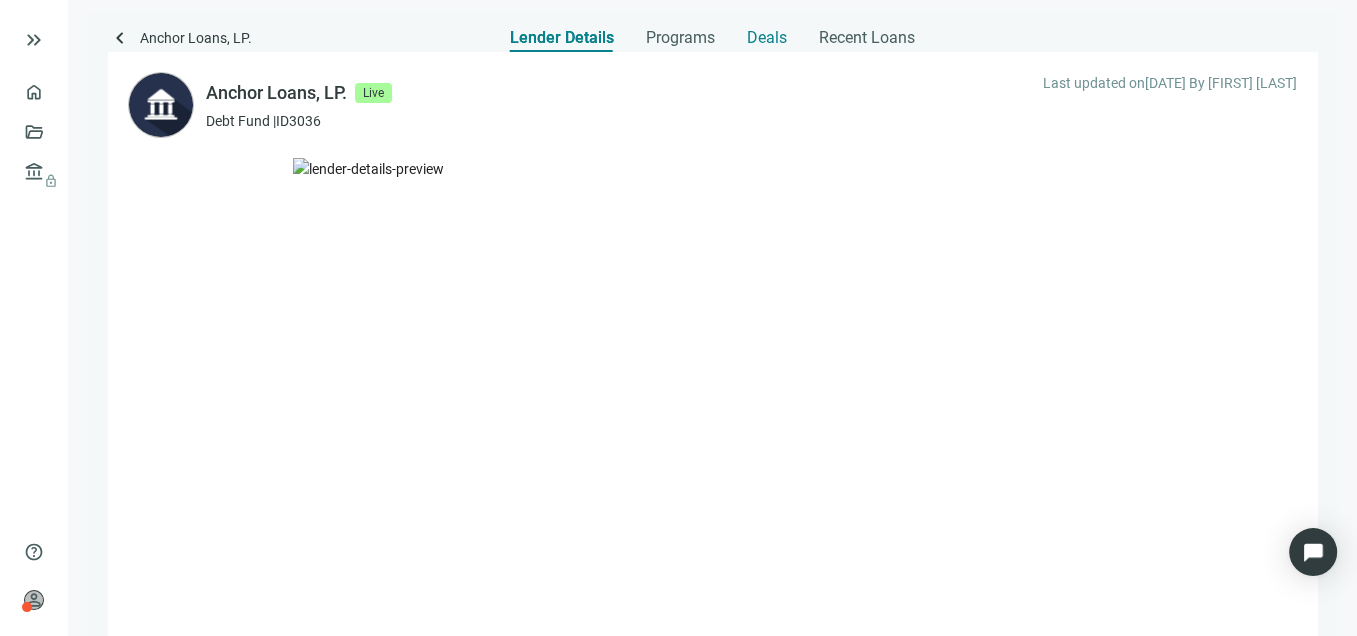click on "Deals" at bounding box center (767, 38) 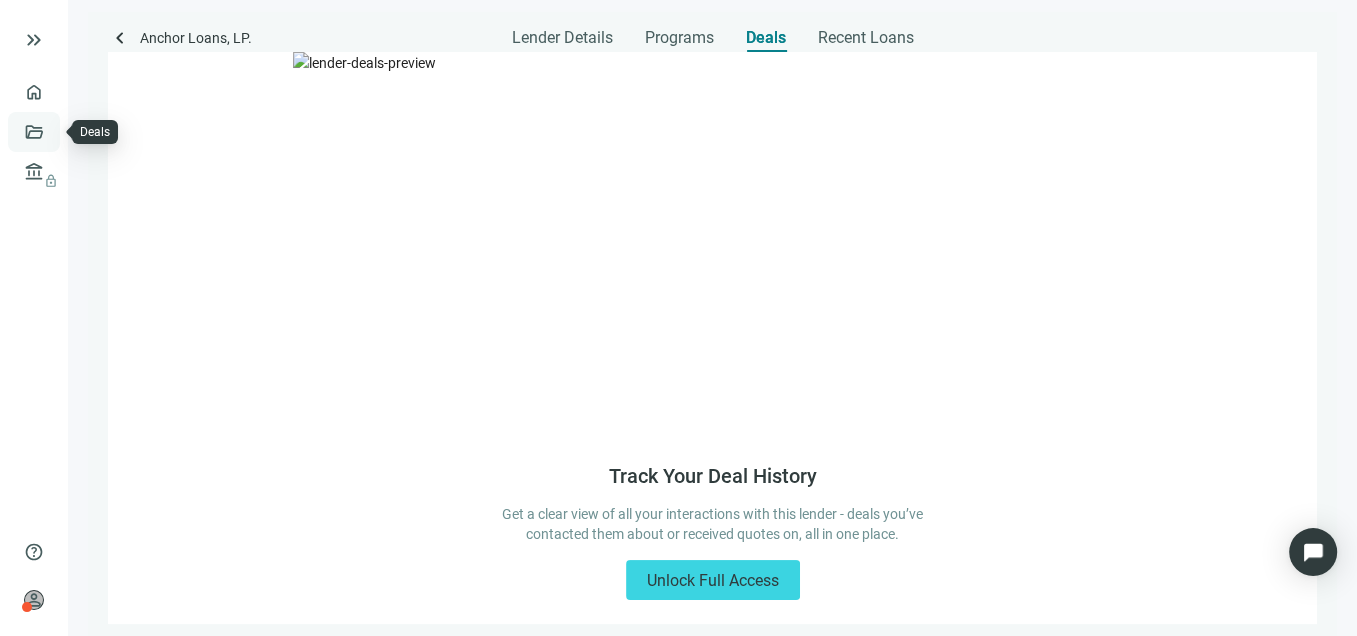 click on "Deals" at bounding box center [68, 132] 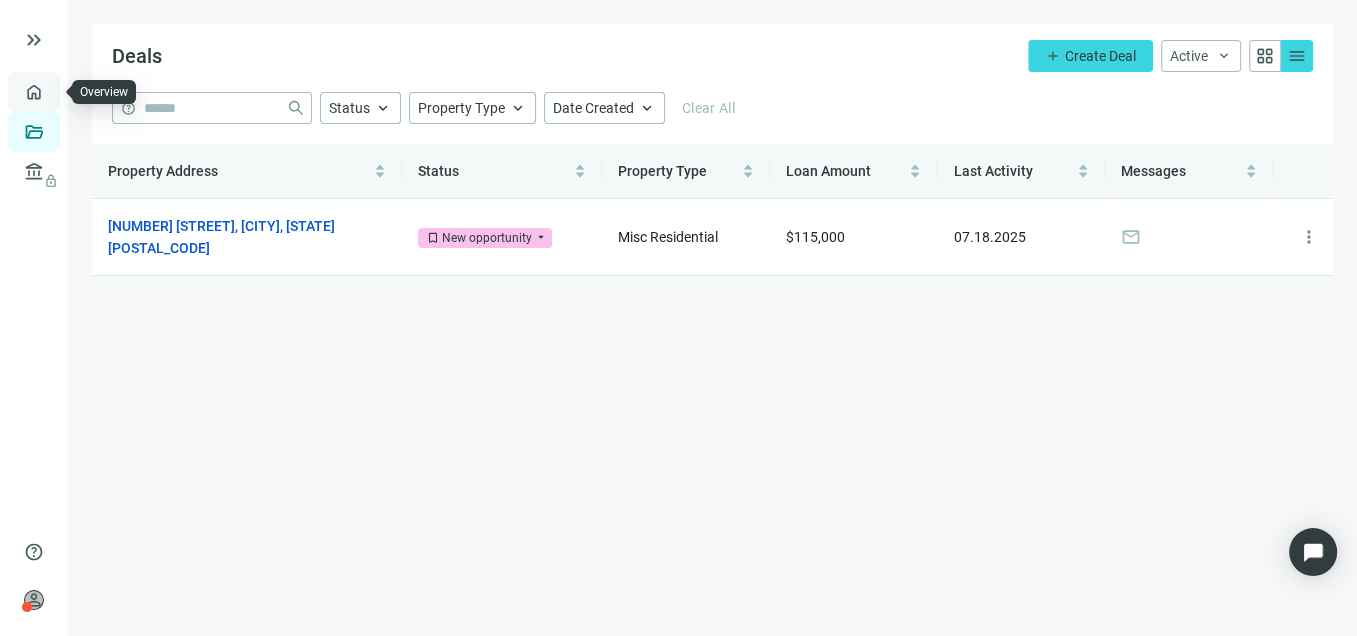 click on "Overview" at bounding box center (79, 92) 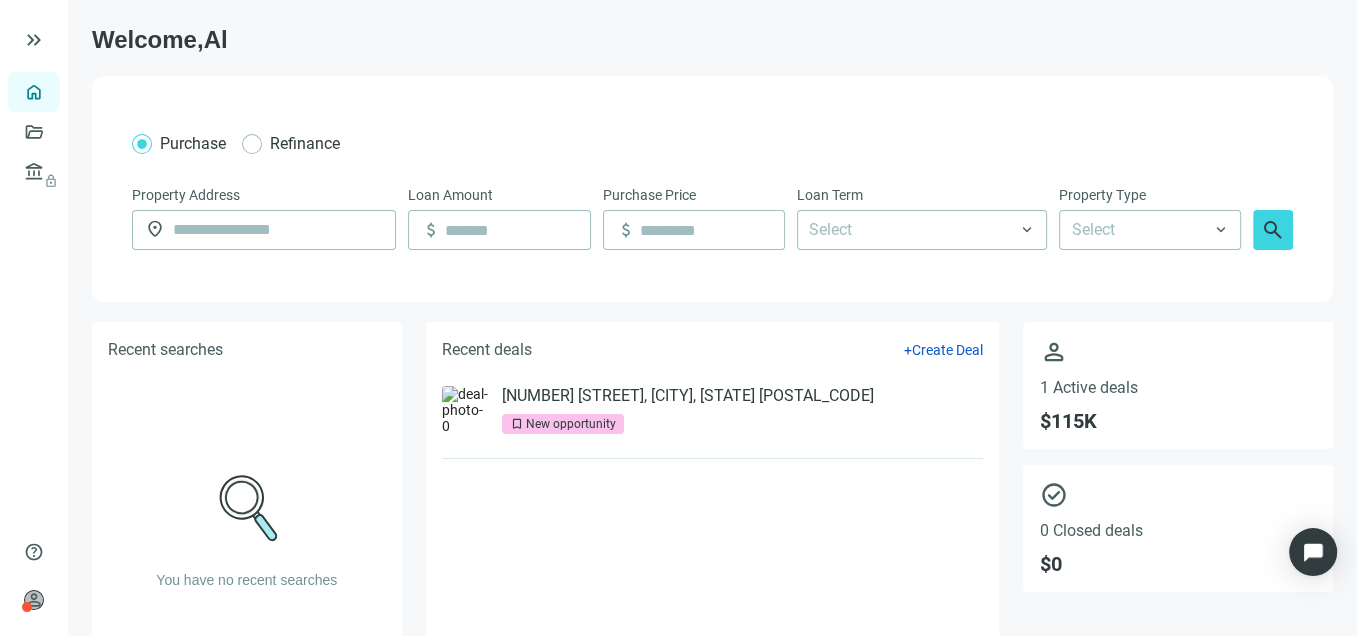 scroll, scrollTop: 0, scrollLeft: 0, axis: both 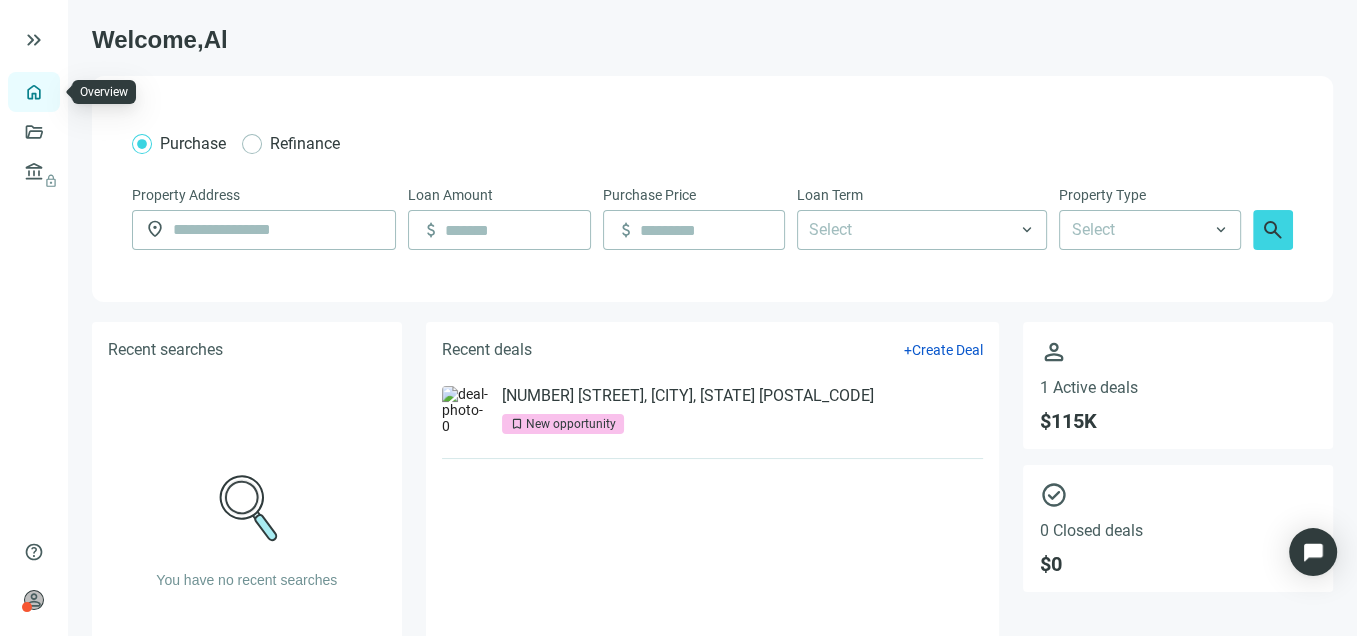 click on "Overview" at bounding box center [79, 92] 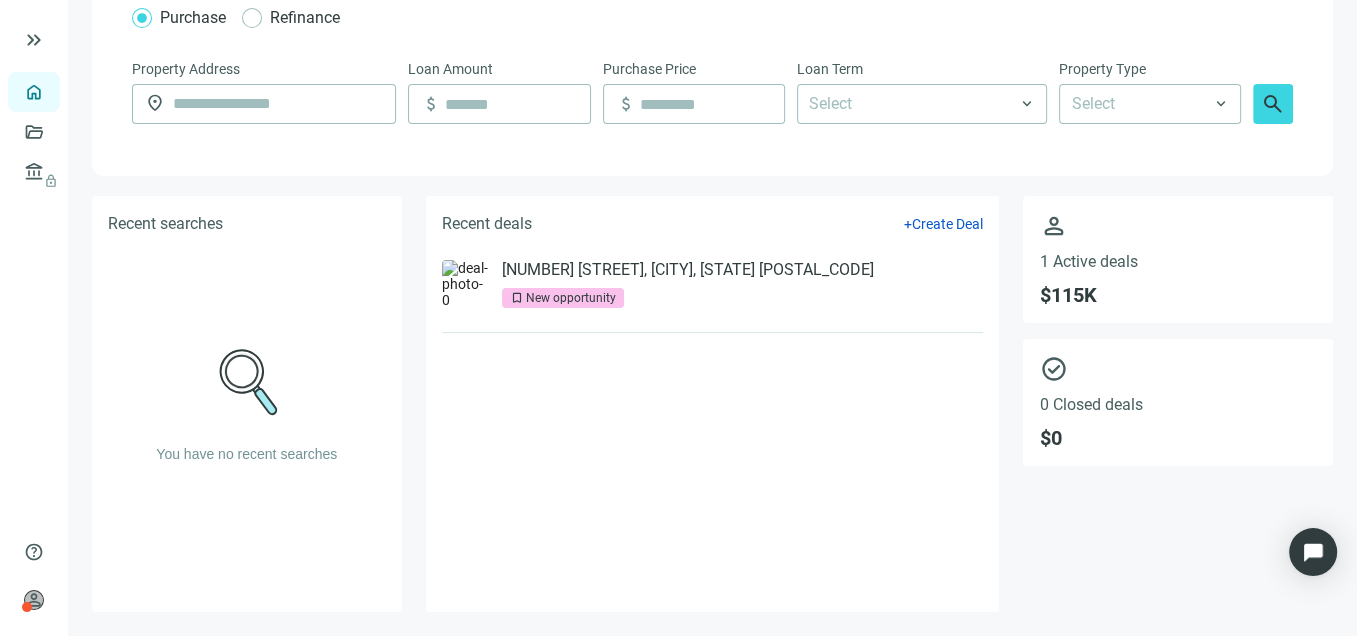 scroll, scrollTop: 0, scrollLeft: 0, axis: both 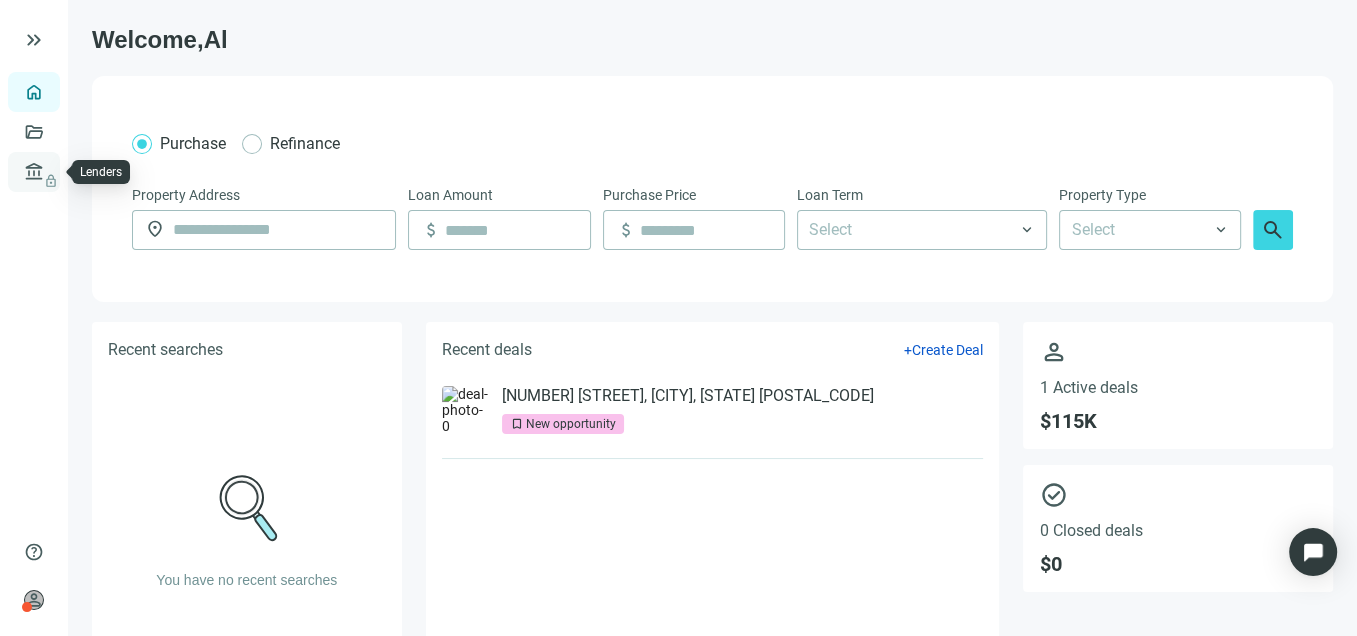 click on "lock" at bounding box center (36, 172) 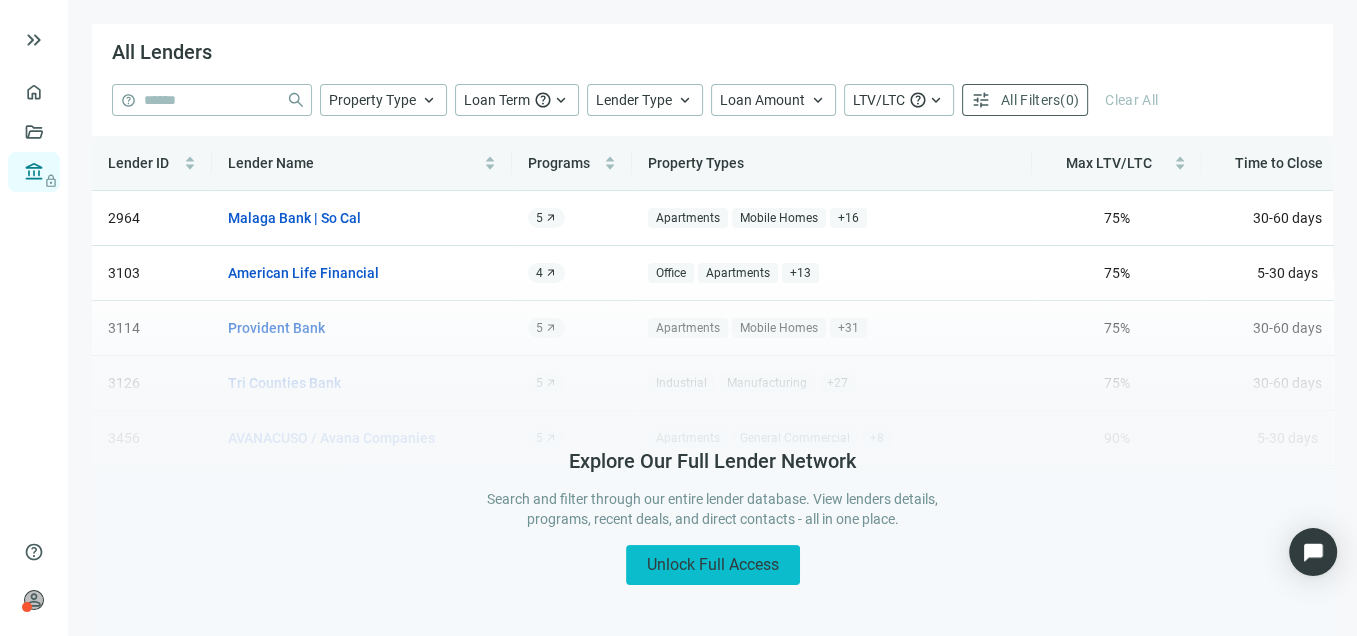 click on "Unlock Full Access" at bounding box center [713, 565] 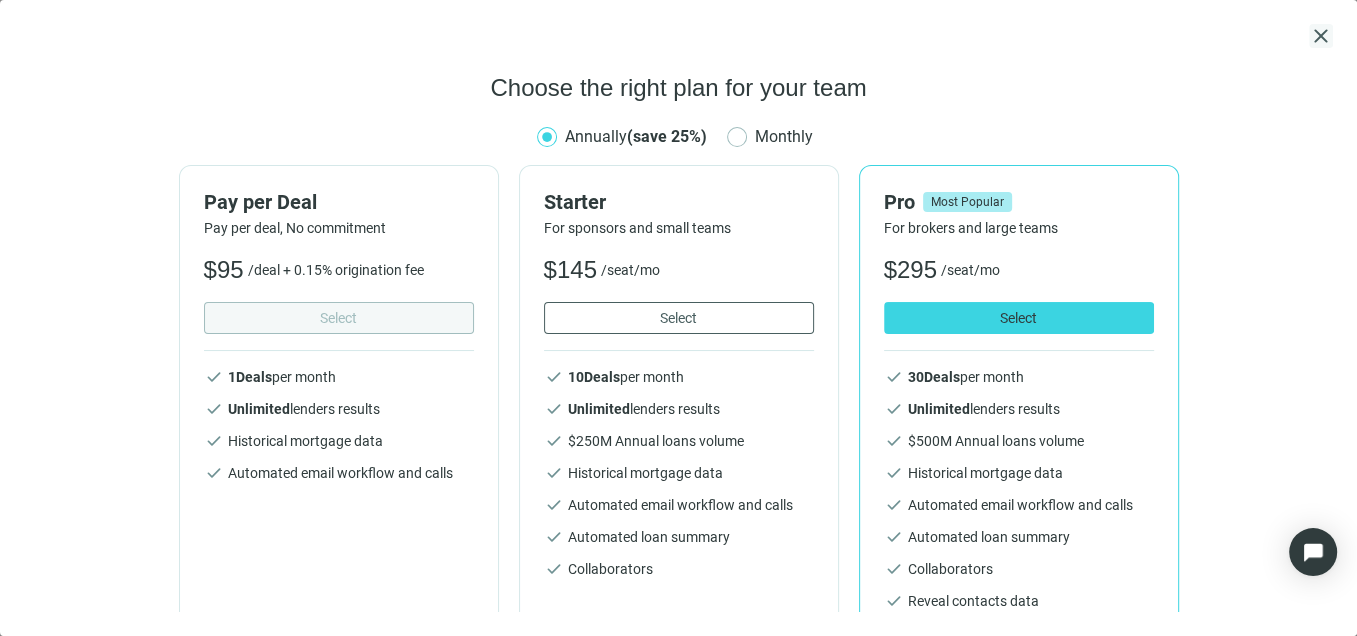 click on "close" at bounding box center [1321, 36] 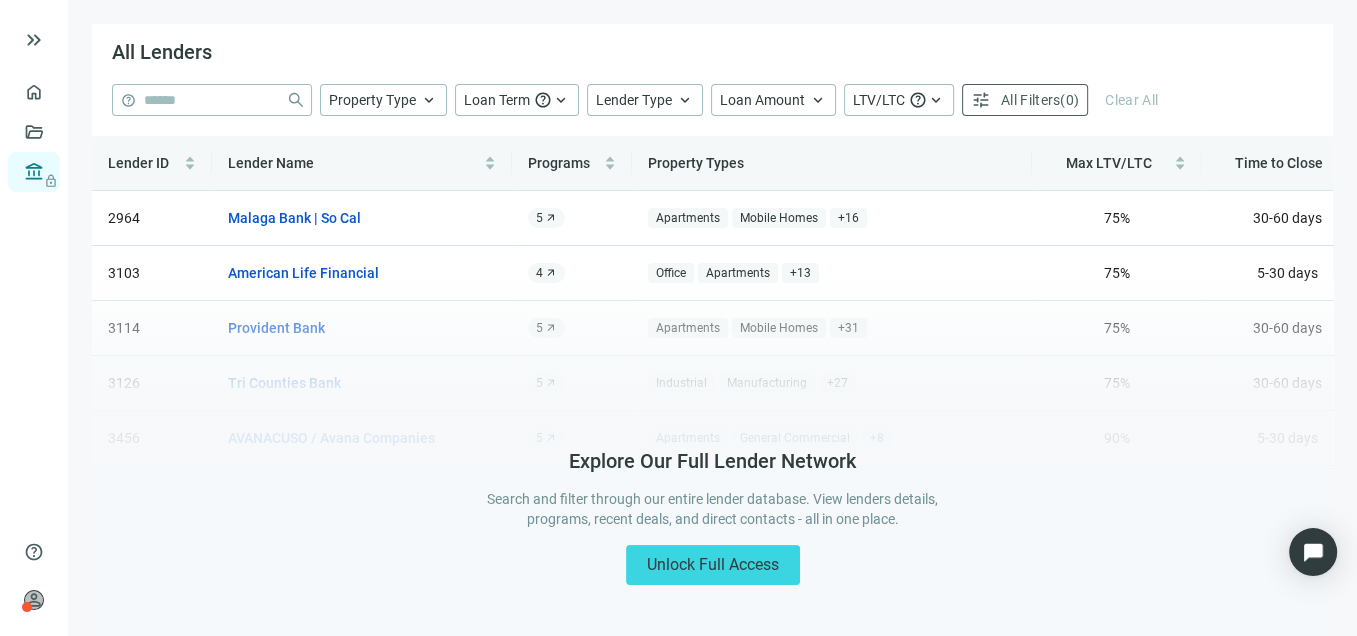 scroll, scrollTop: 0, scrollLeft: 0, axis: both 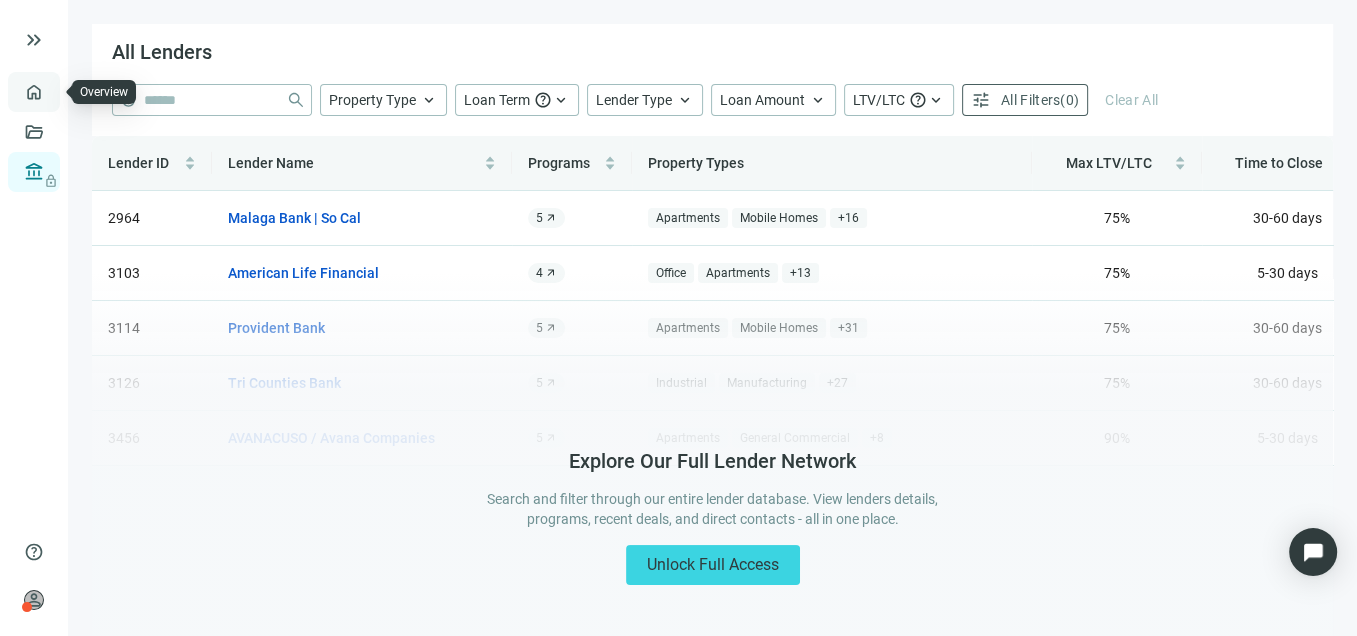 click on "Overview" at bounding box center [79, 92] 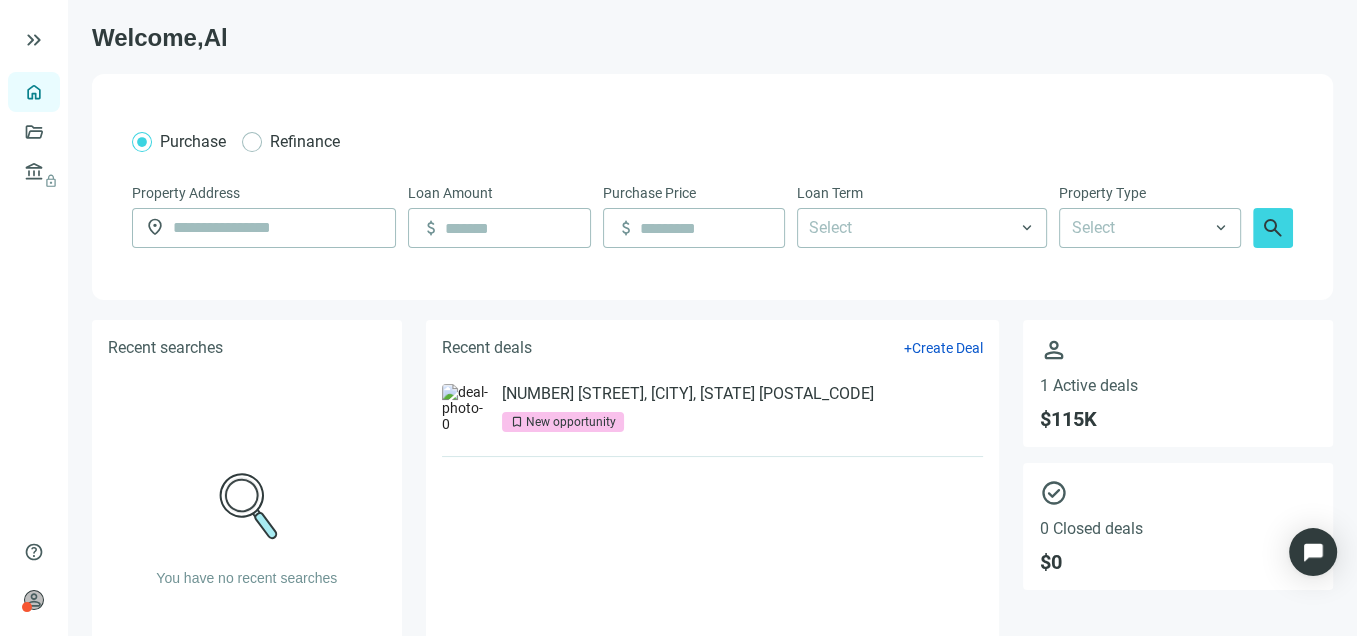scroll, scrollTop: 0, scrollLeft: 0, axis: both 